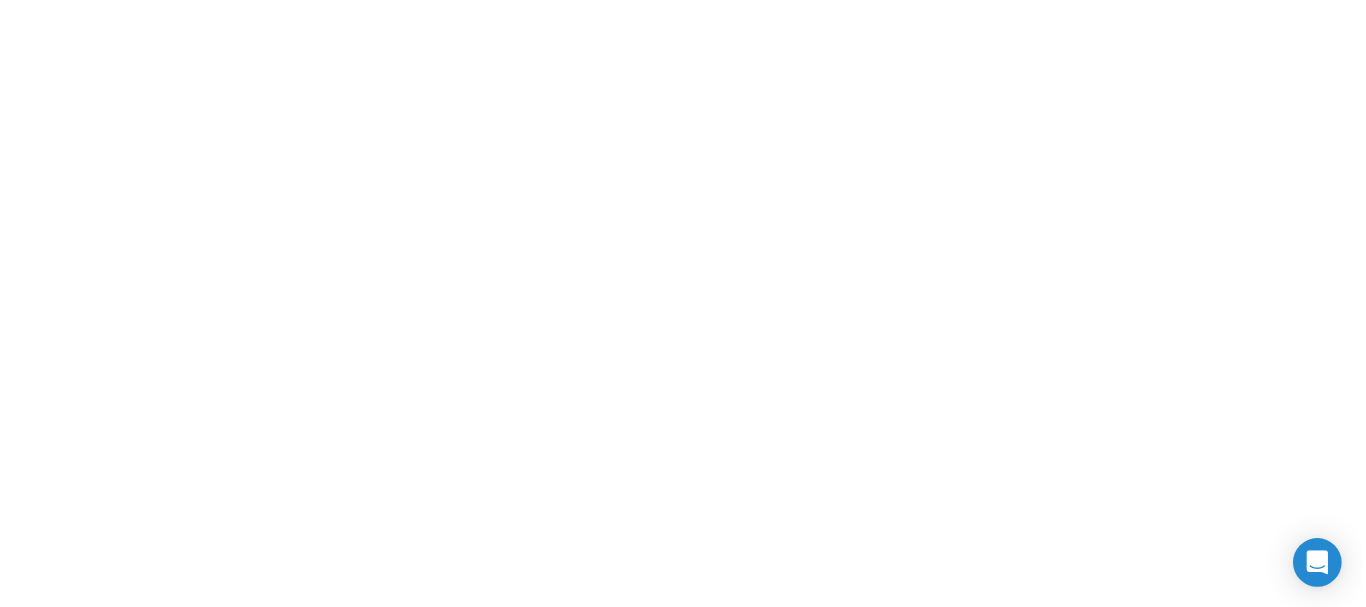 scroll, scrollTop: 0, scrollLeft: 0, axis: both 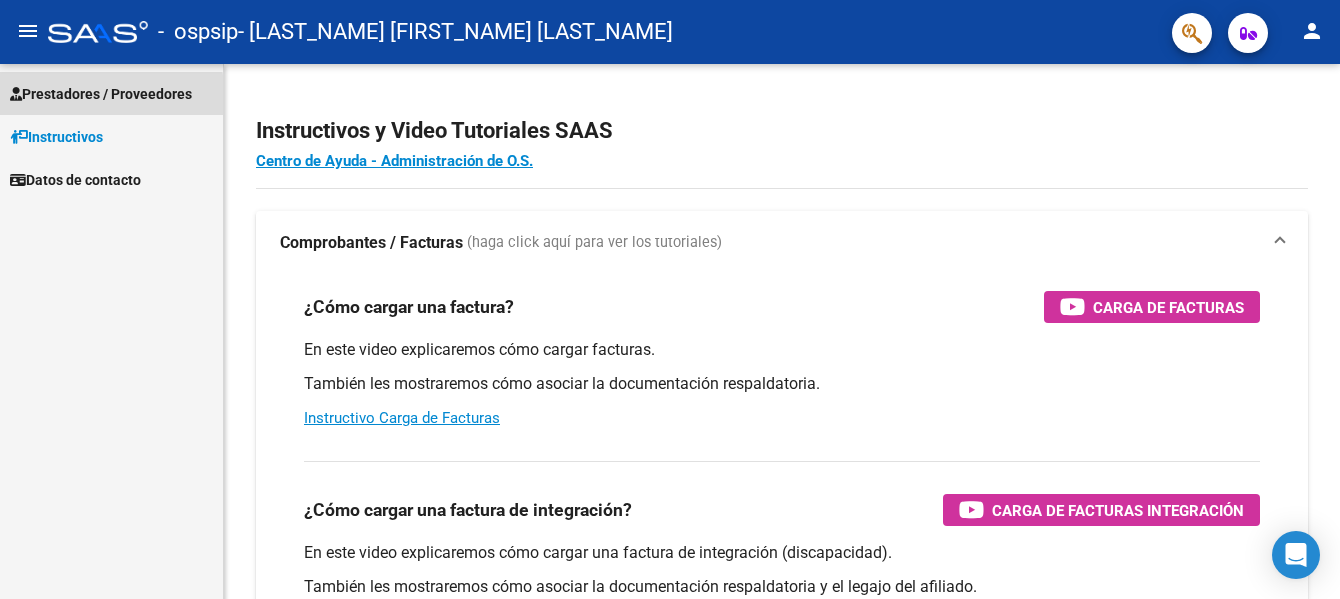 click on "Prestadores / Proveedores" at bounding box center (101, 94) 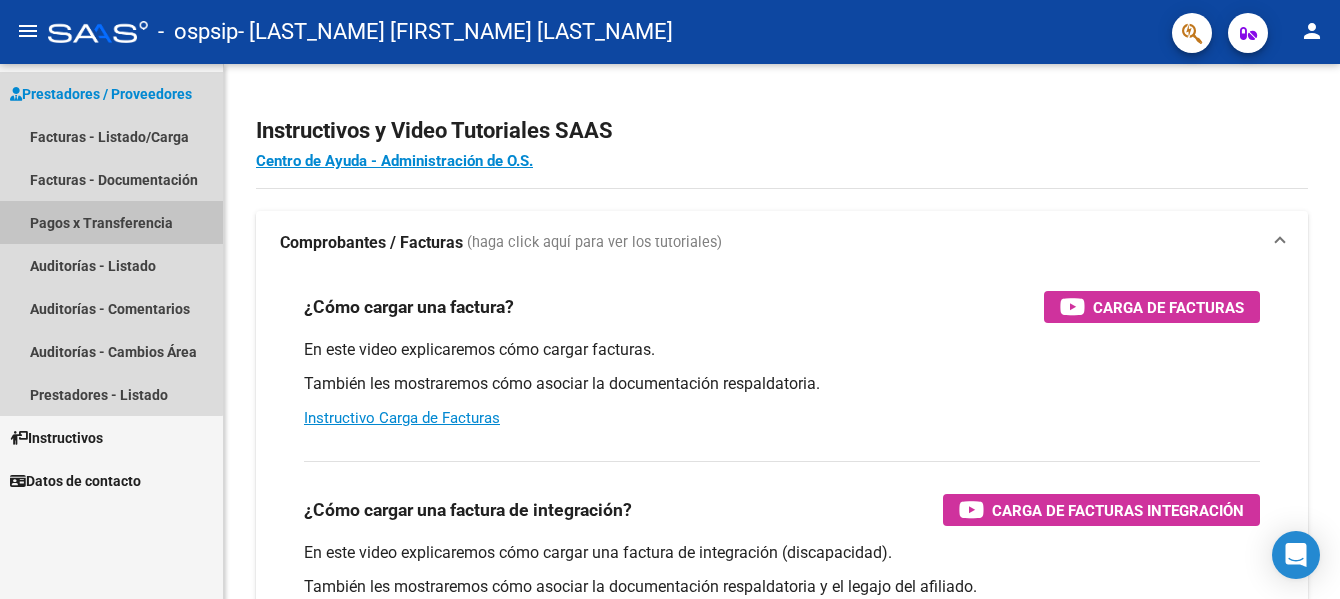 click on "Pagos x Transferencia" at bounding box center (111, 222) 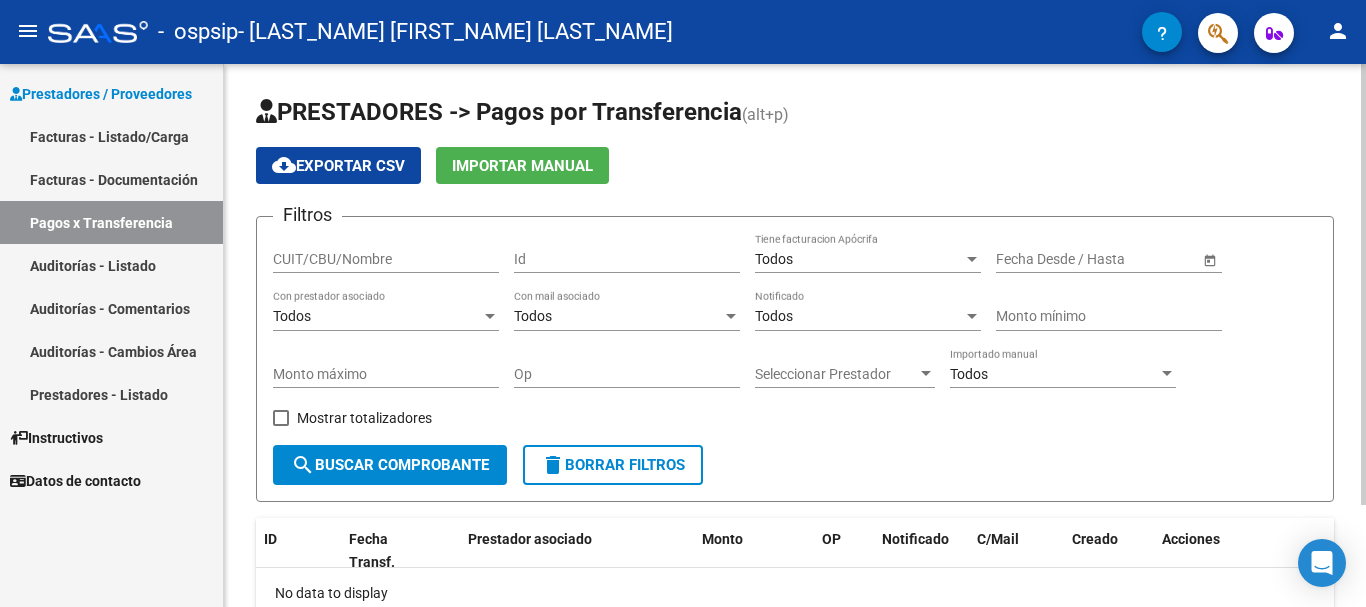 click on "Todos Con prestador asociado" 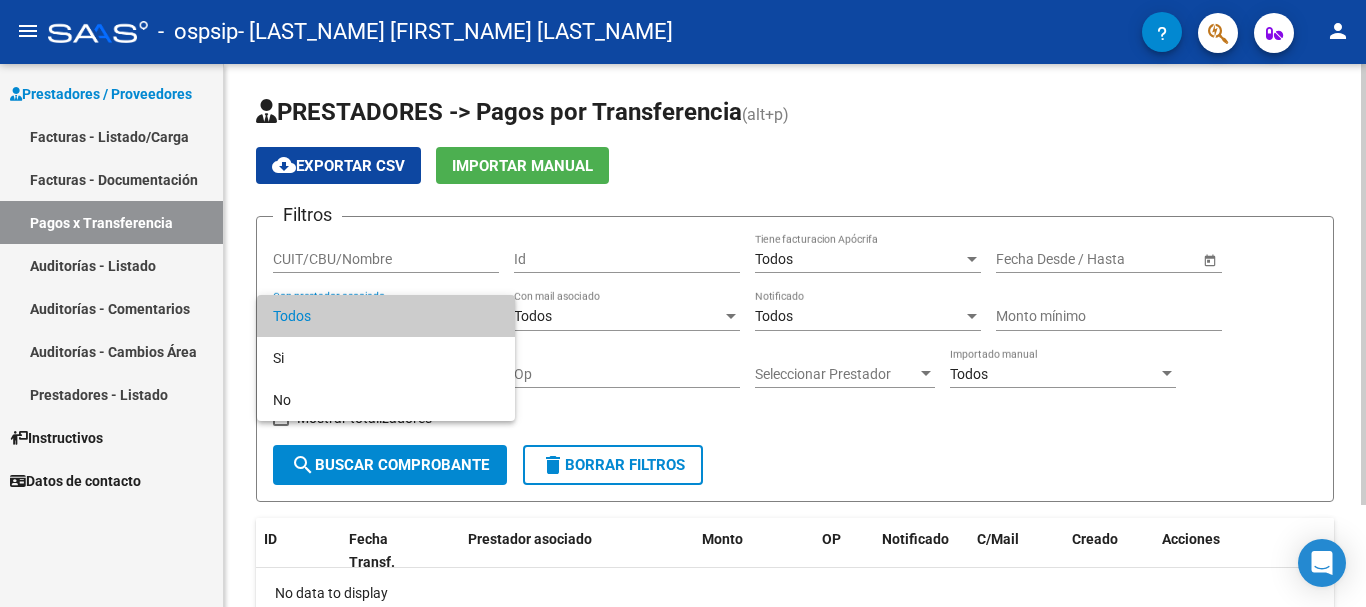 click at bounding box center [683, 303] 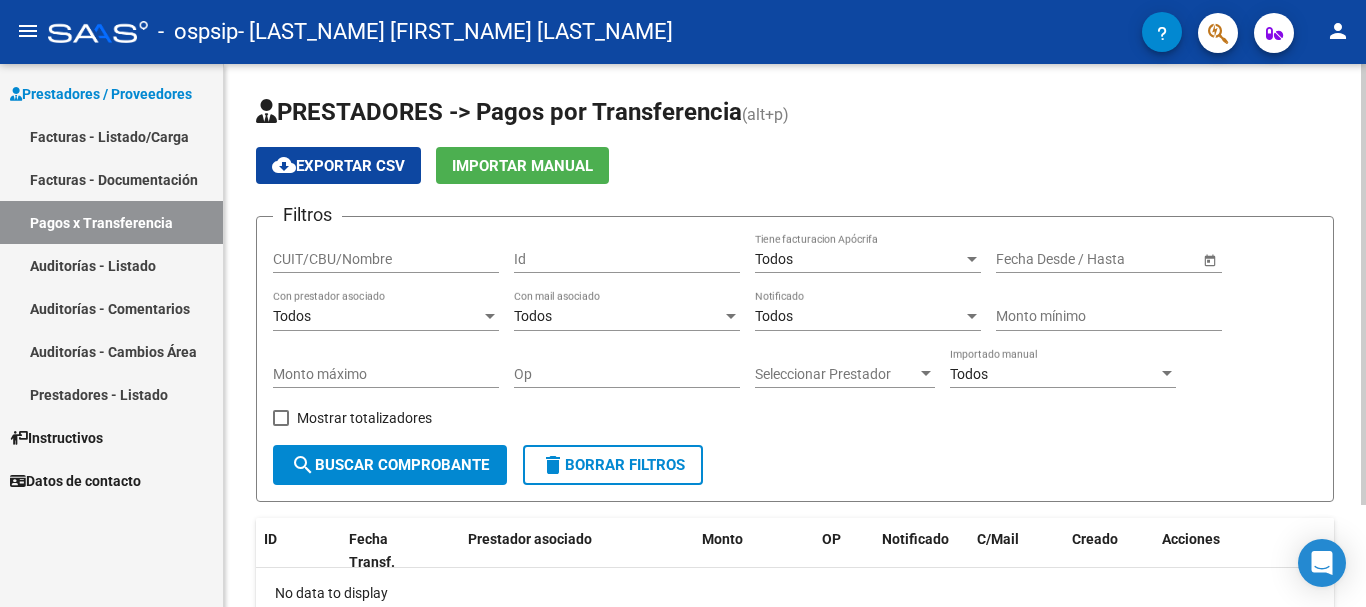 click on "search  Buscar Comprobante" 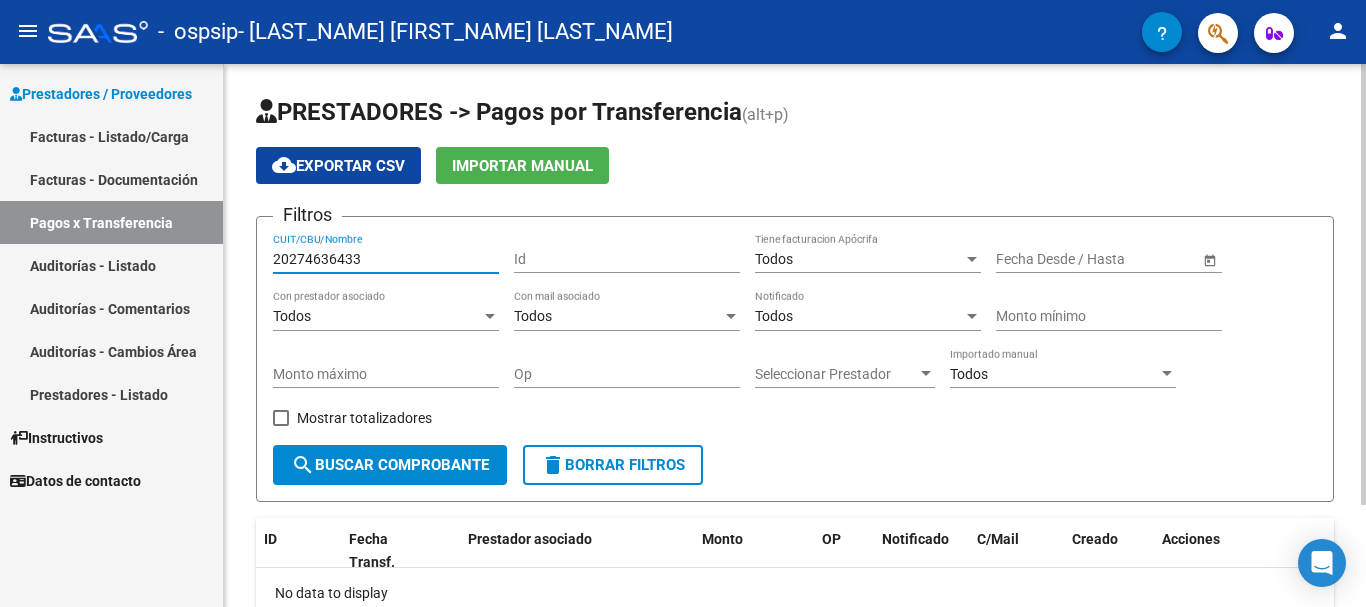 type on "20274636433" 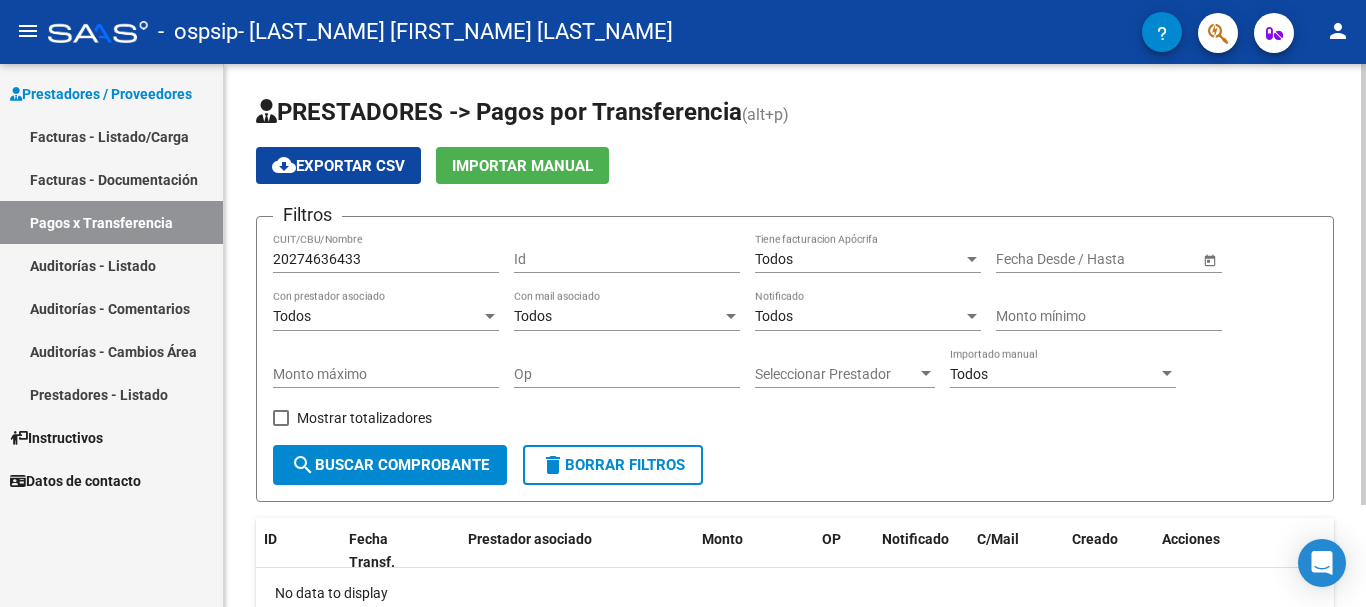 click on "Filtros 20274636433 CUIT/CBU/Nombre Id Todos Tiene facturacion Apócrifa Start date – End date Fecha Desde / Hasta Todos Con prestador asociado Todos Con mail asociado Todos Notificado Monto mínimo Monto máximo Op Seleccionar Prestador Seleccionar Prestador Todos Importado manual    Mostrar totalizadores  search  Buscar Comprobante  delete  Borrar Filtros" 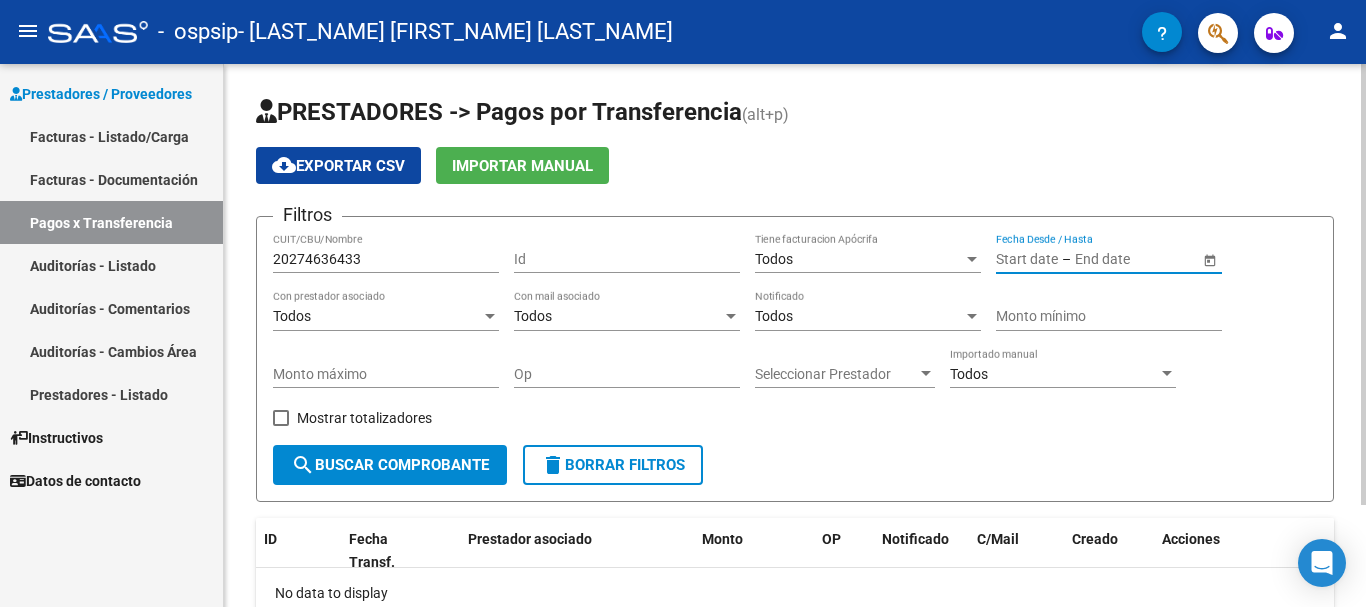 click at bounding box center (1027, 259) 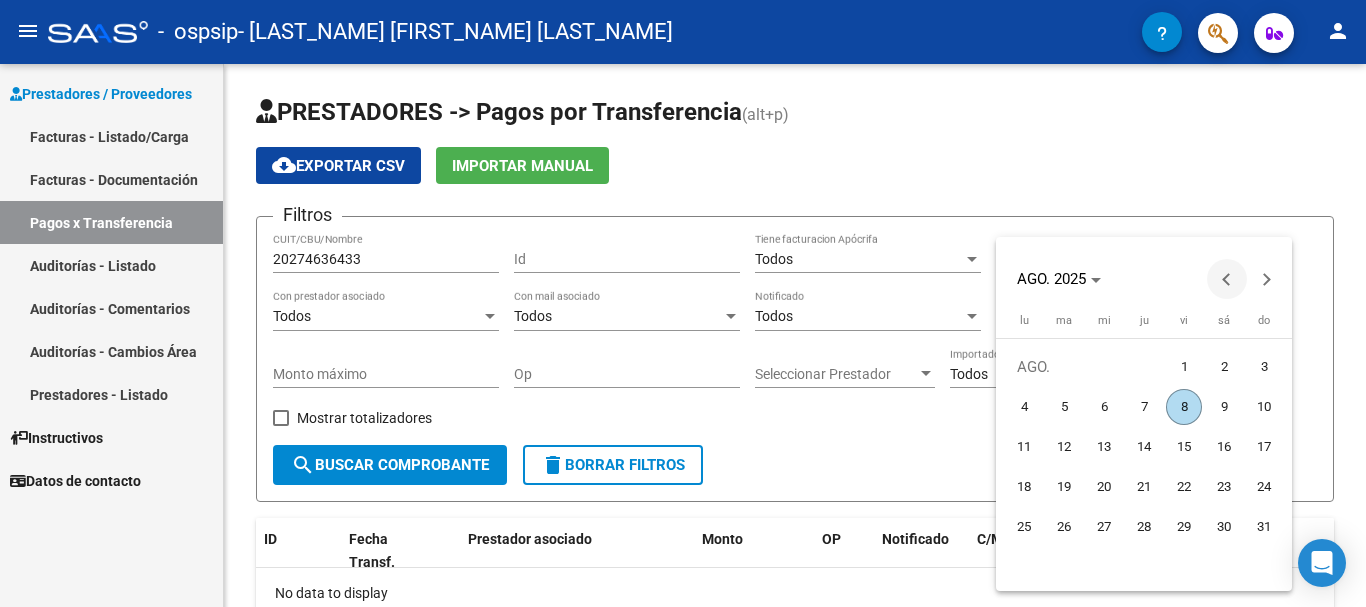 click at bounding box center (1227, 279) 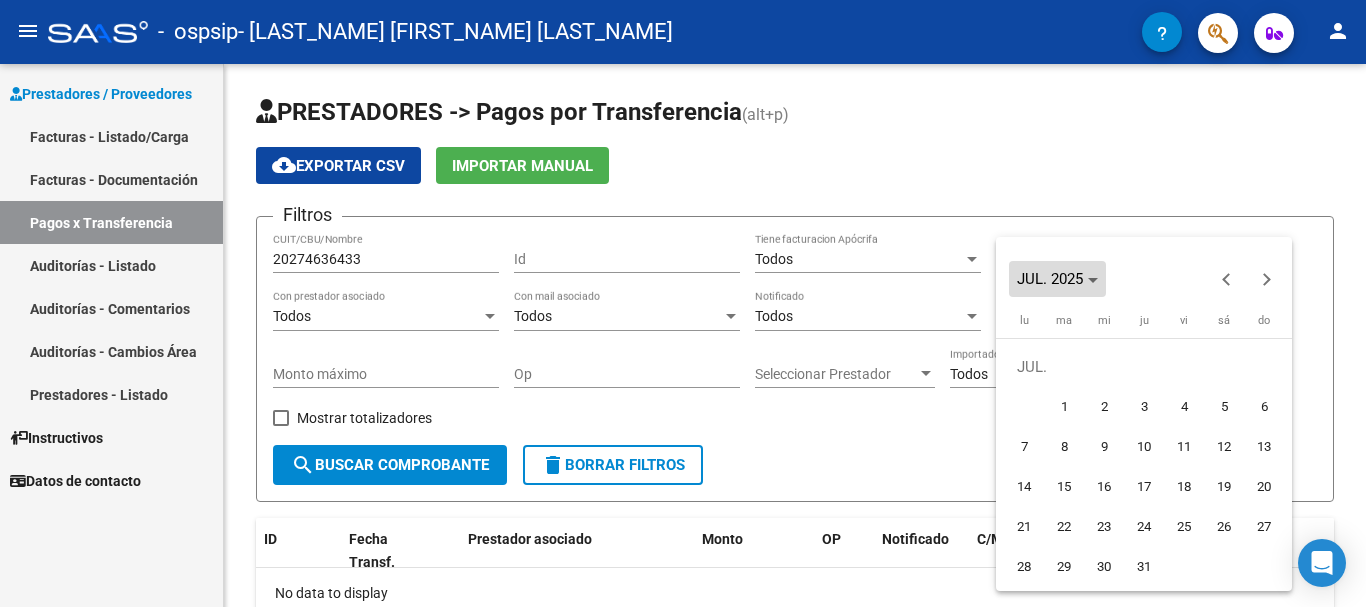 click 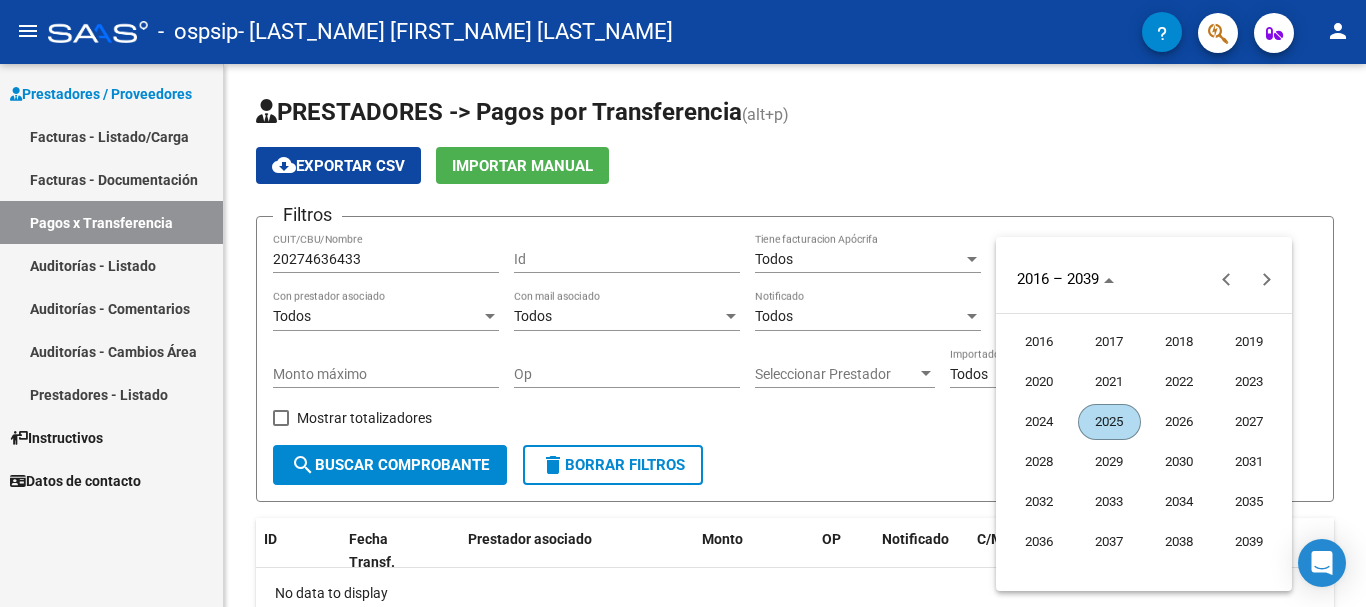 click on "2024" at bounding box center [1039, 422] 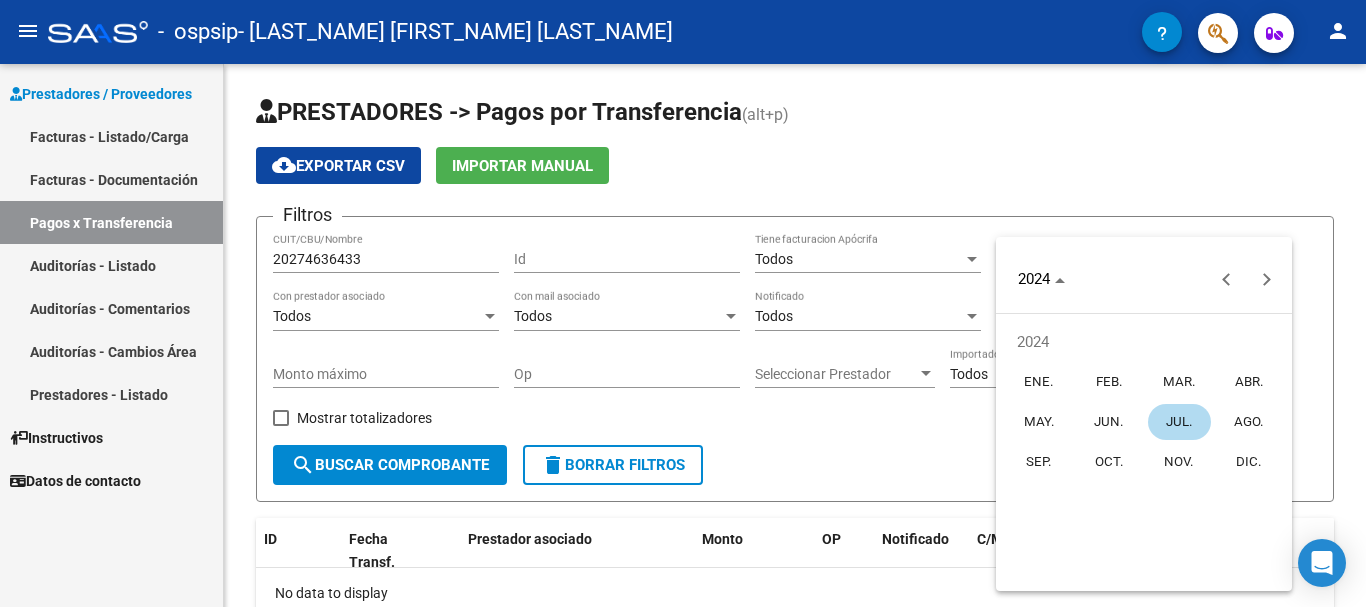 click on "OCT." at bounding box center (1109, 462) 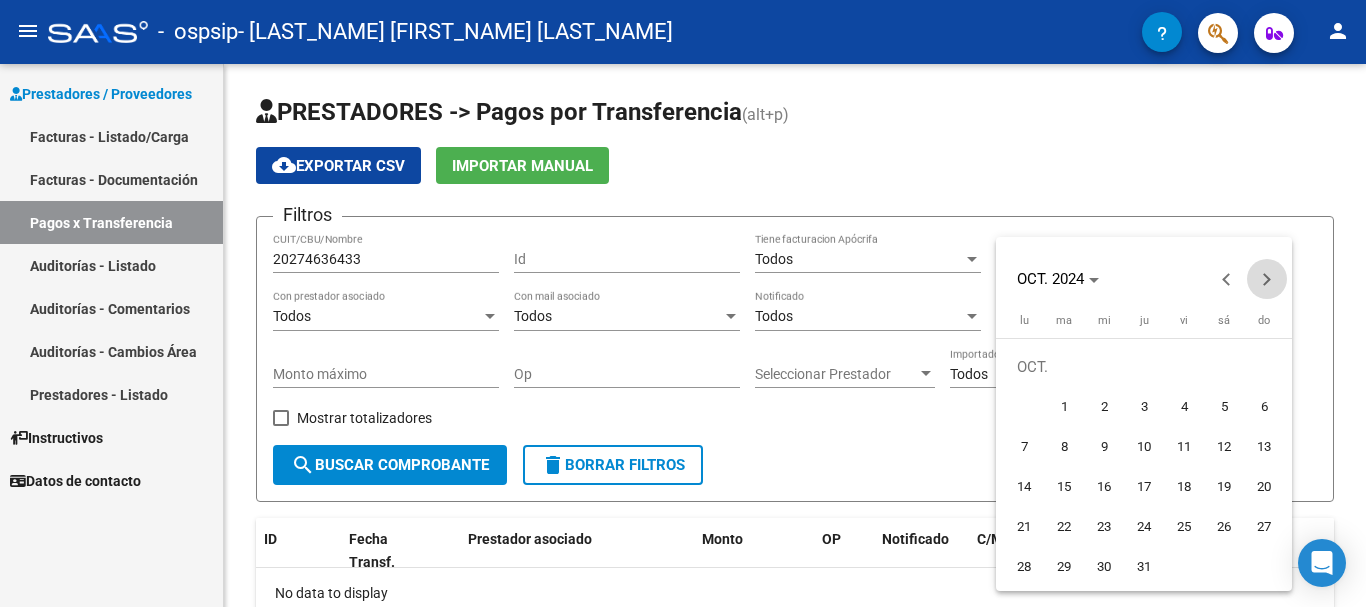 click at bounding box center (1267, 279) 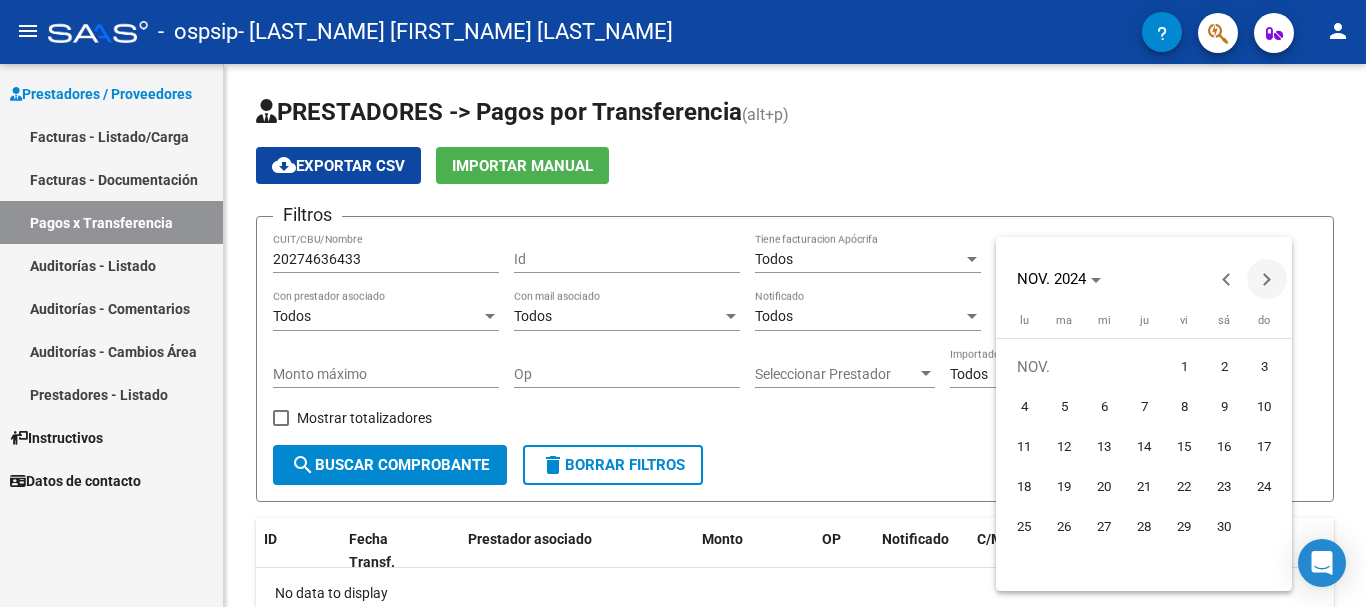 click at bounding box center (1267, 279) 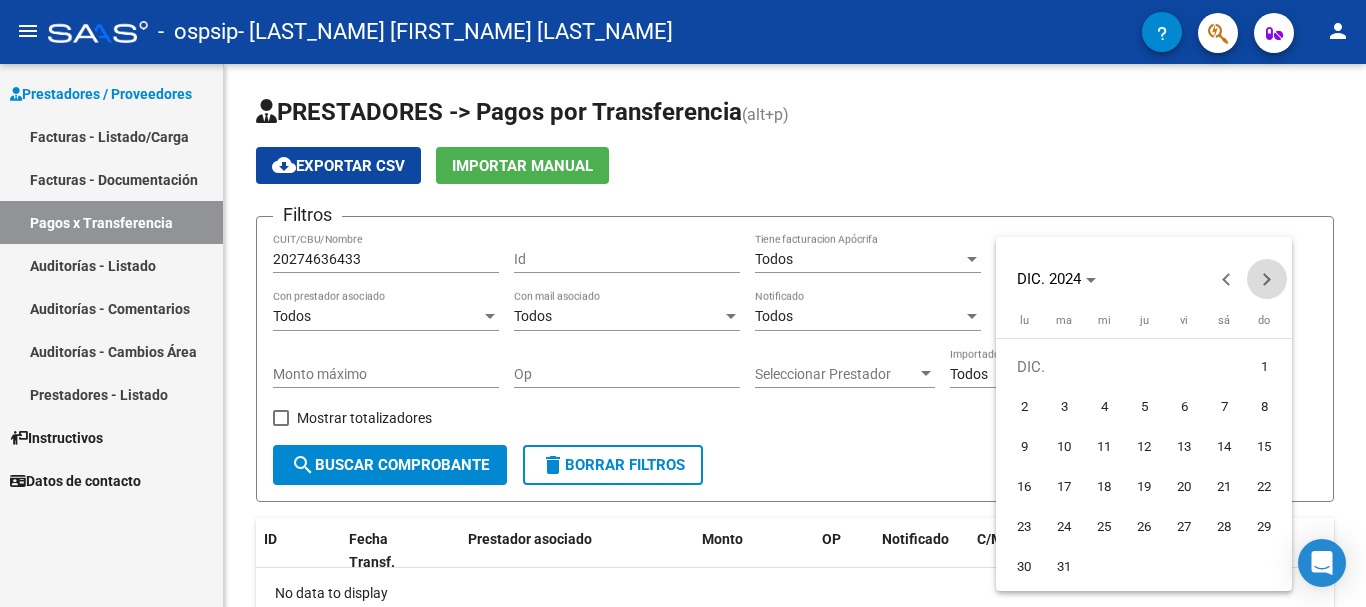 click at bounding box center [1267, 279] 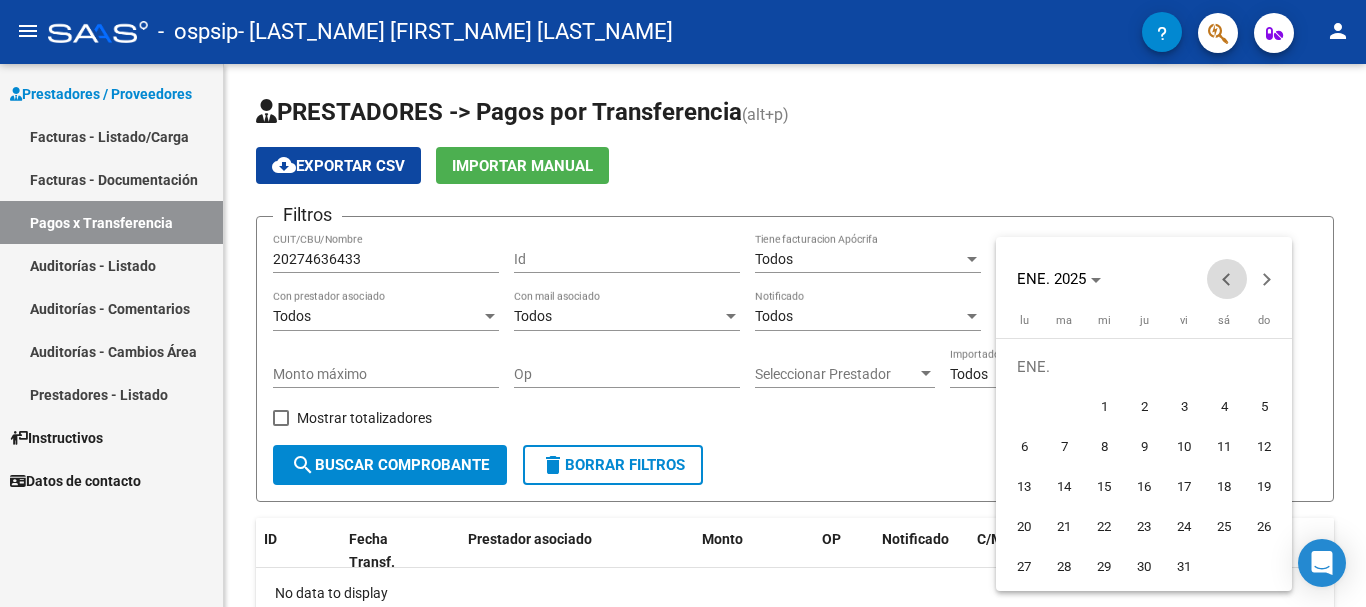 click at bounding box center (1227, 279) 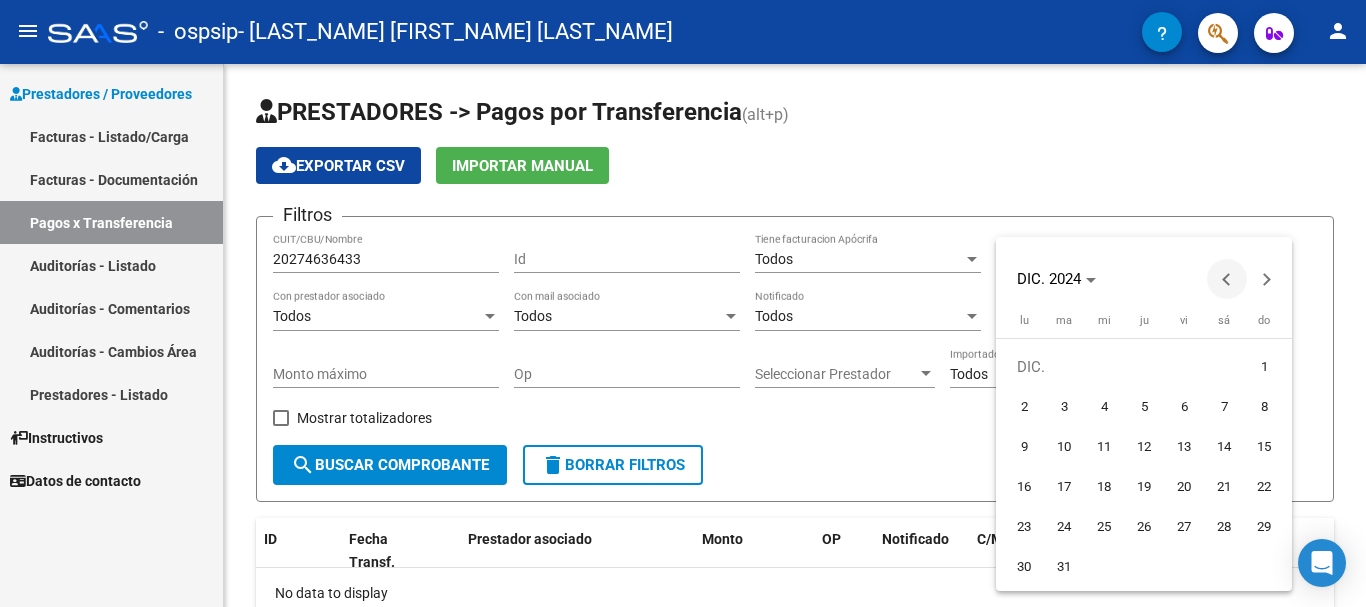 click at bounding box center (1227, 279) 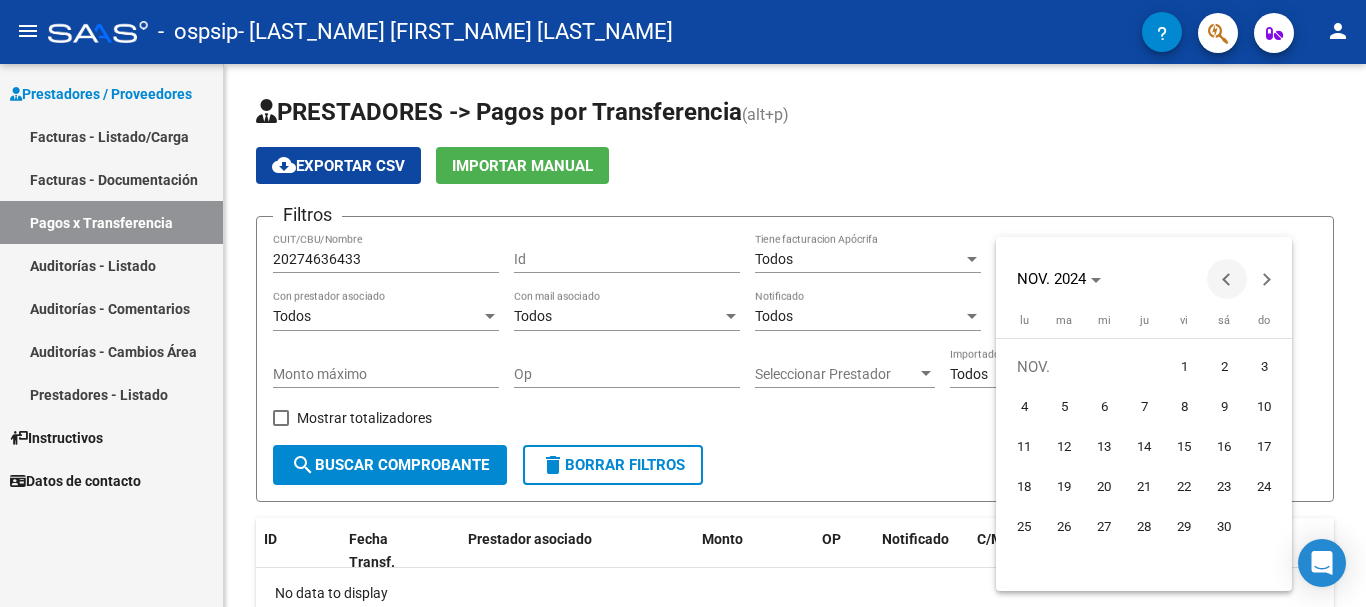 click at bounding box center [1227, 279] 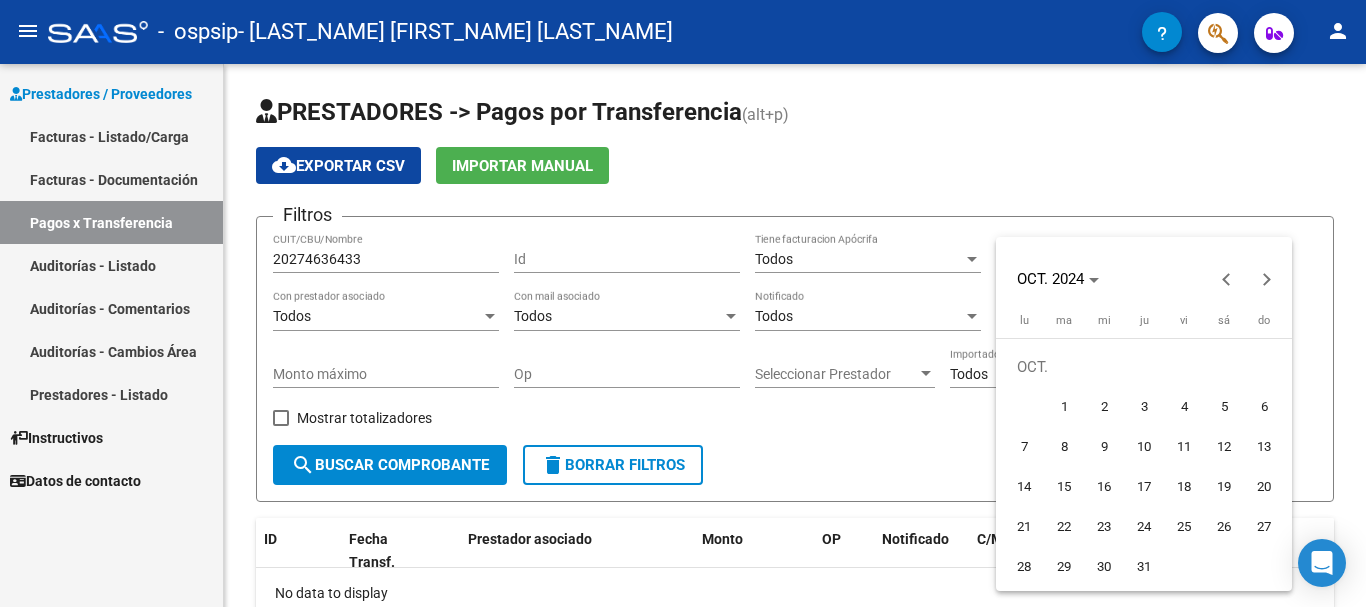 click on "1" at bounding box center (1064, 407) 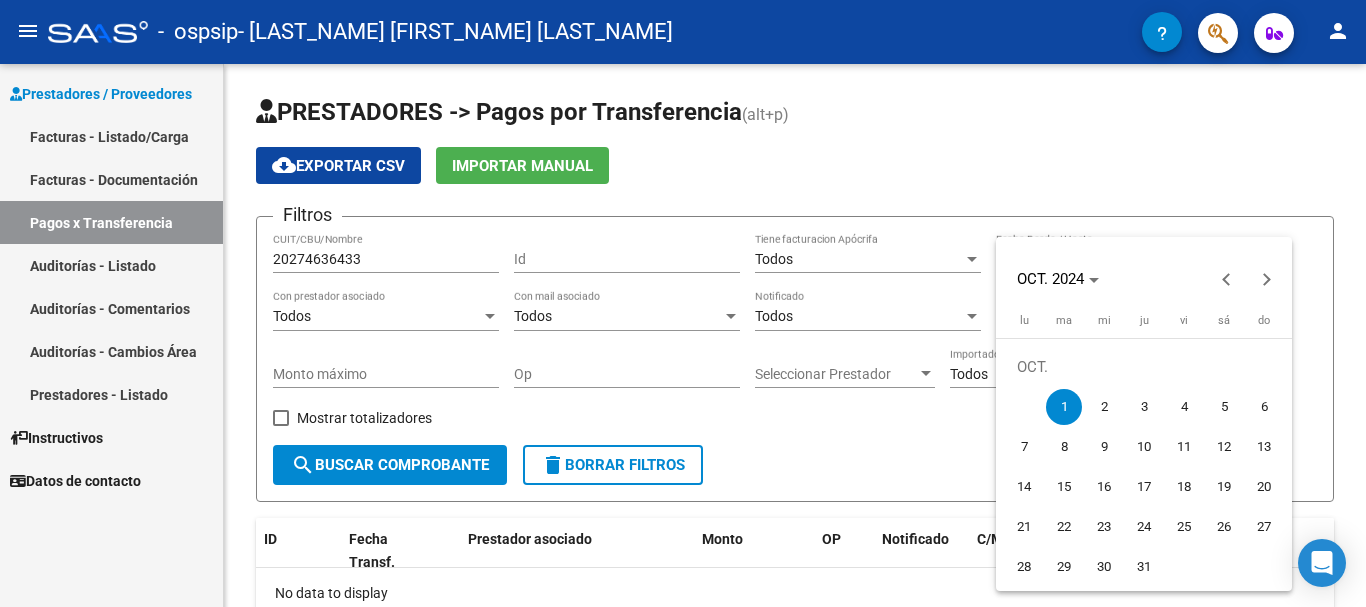 click at bounding box center (683, 303) 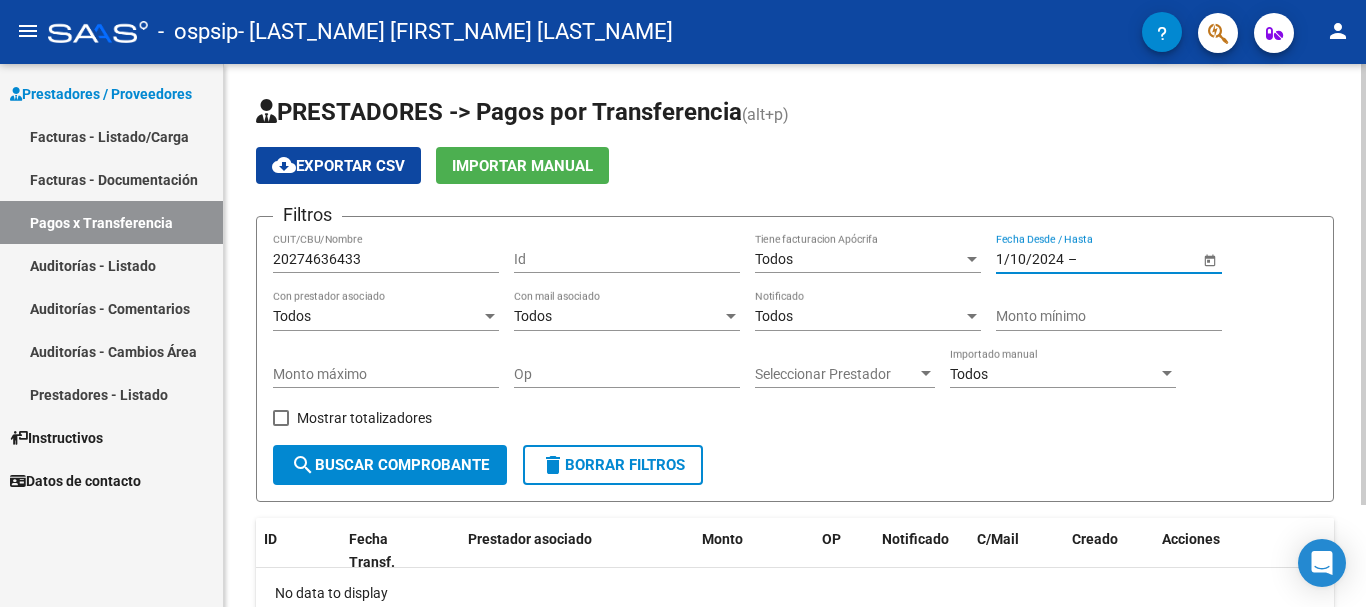 click at bounding box center (1130, 259) 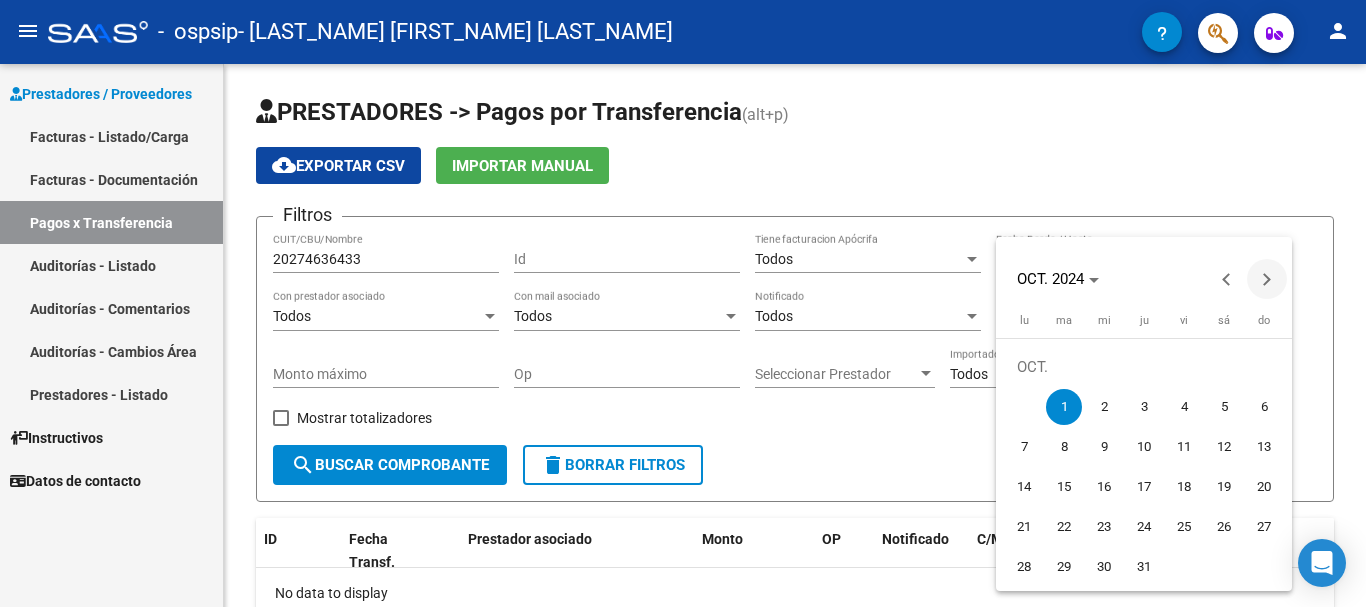click at bounding box center [1267, 279] 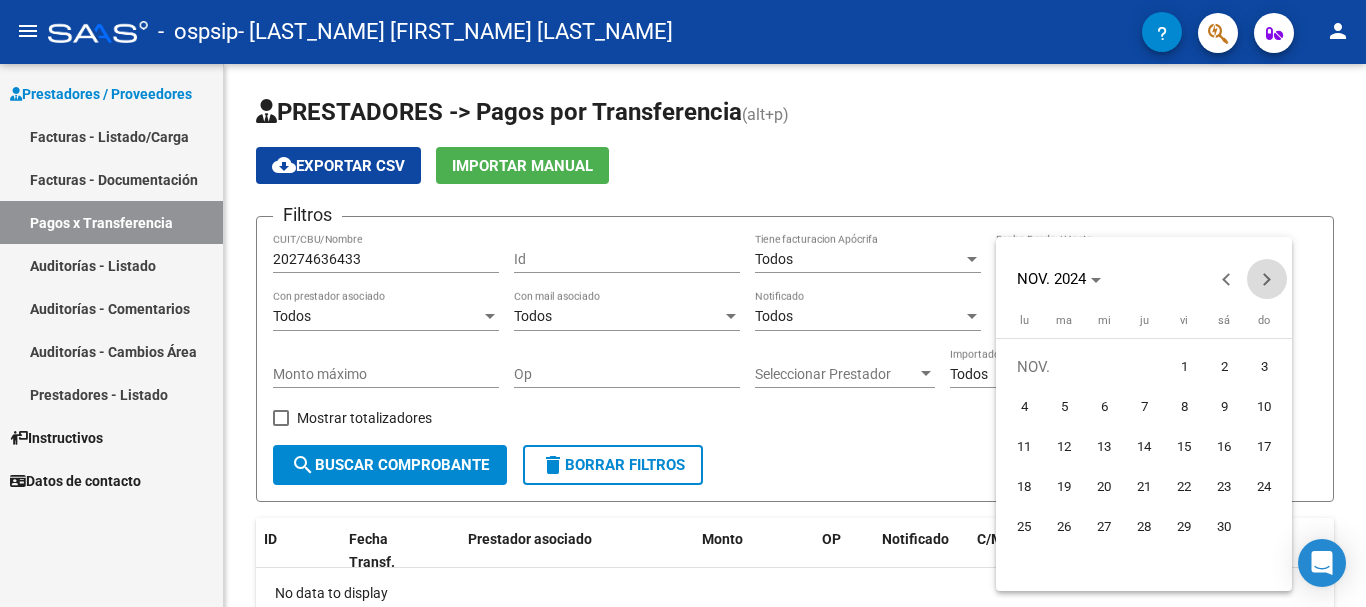 click at bounding box center (1267, 279) 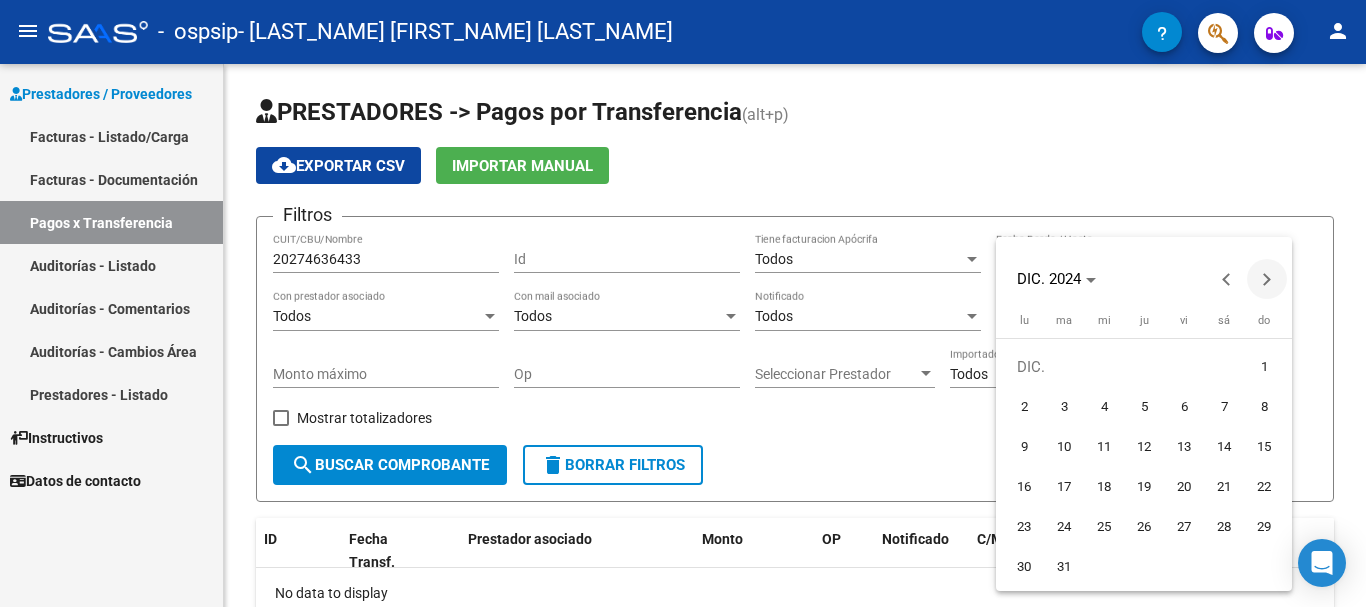 click at bounding box center [1267, 279] 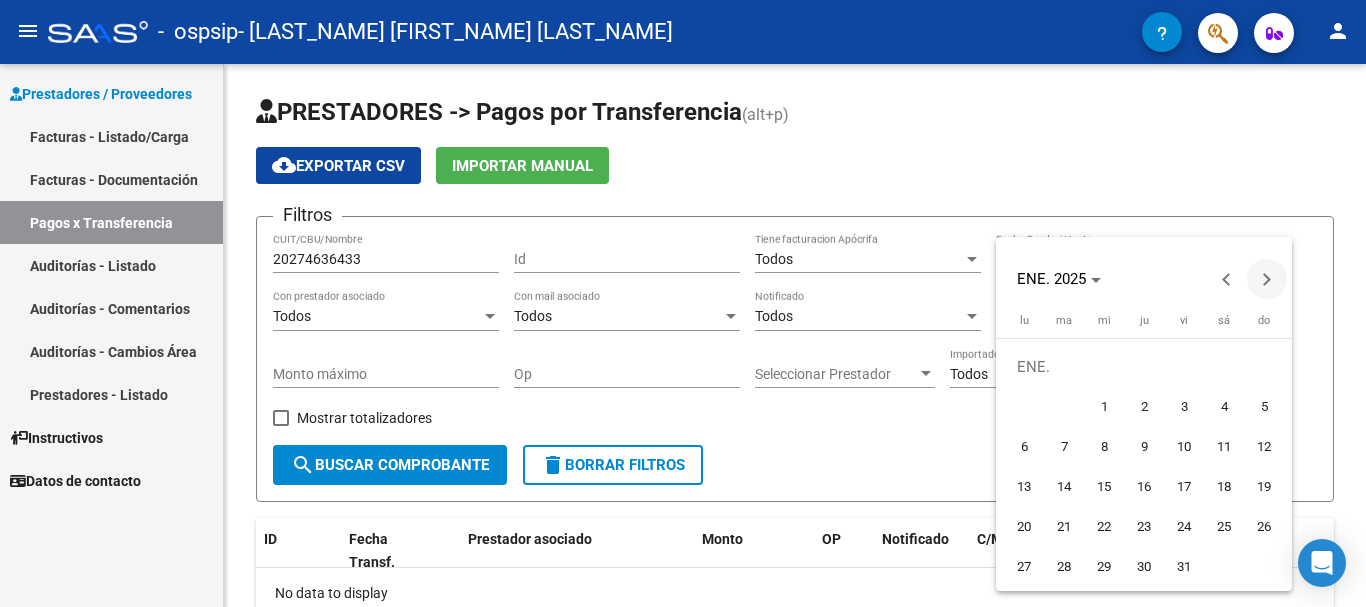 click at bounding box center (1267, 279) 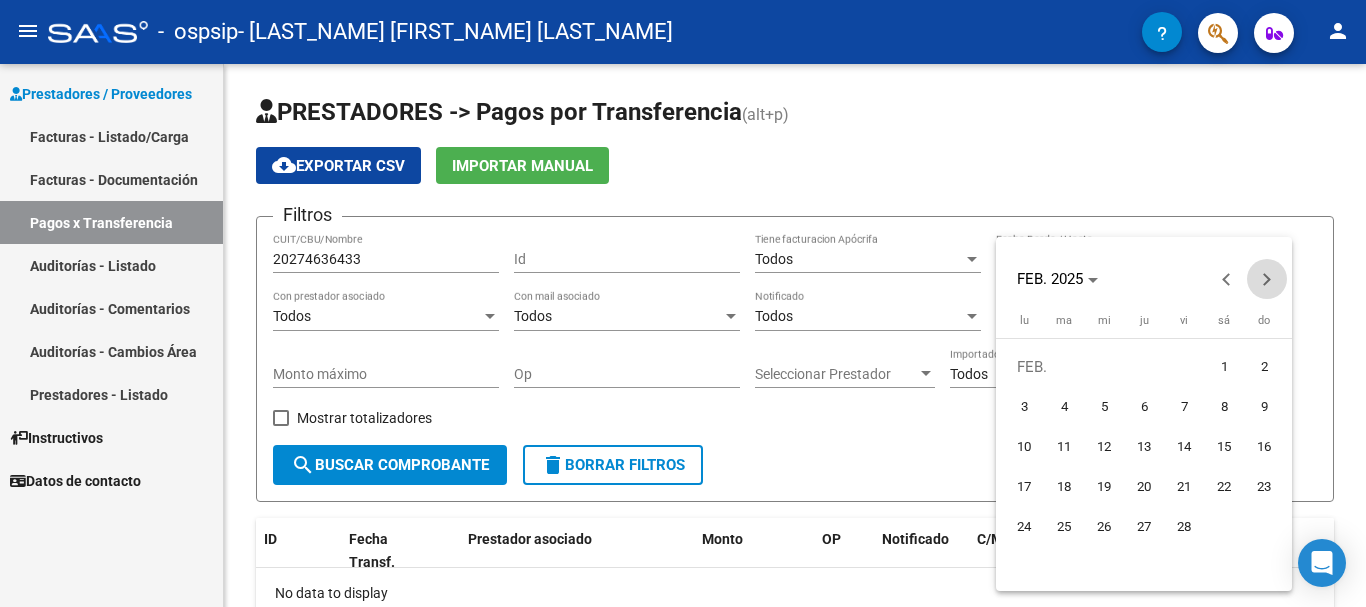 click at bounding box center (1267, 279) 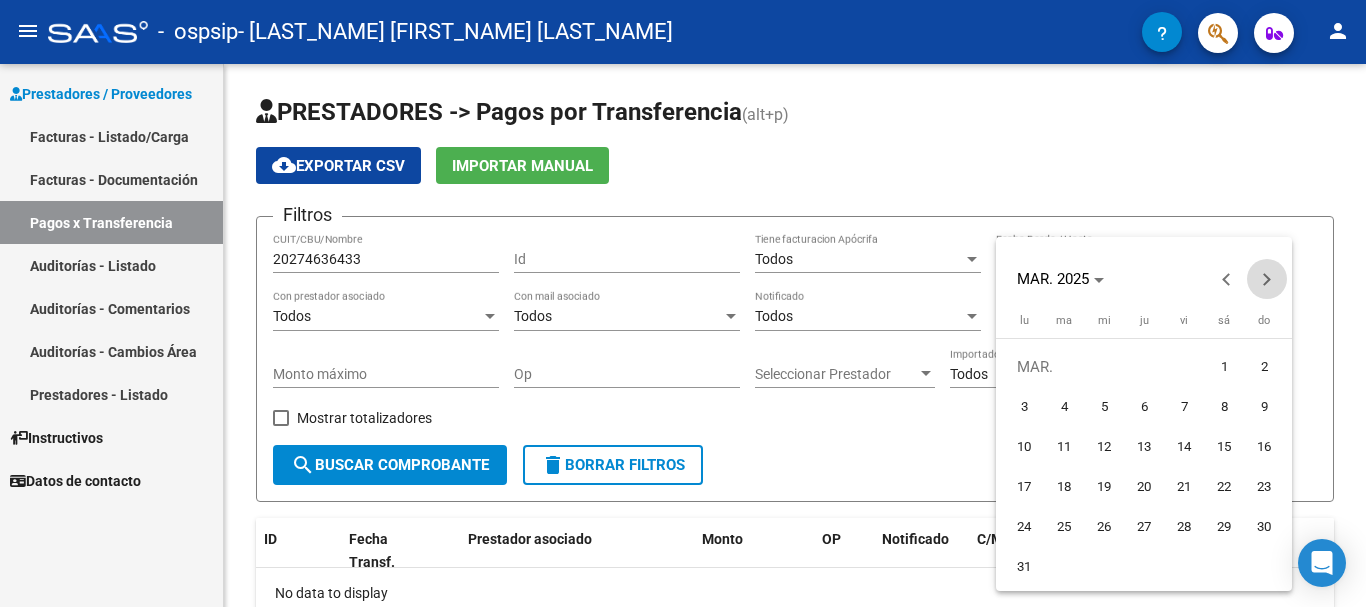 click at bounding box center [1267, 279] 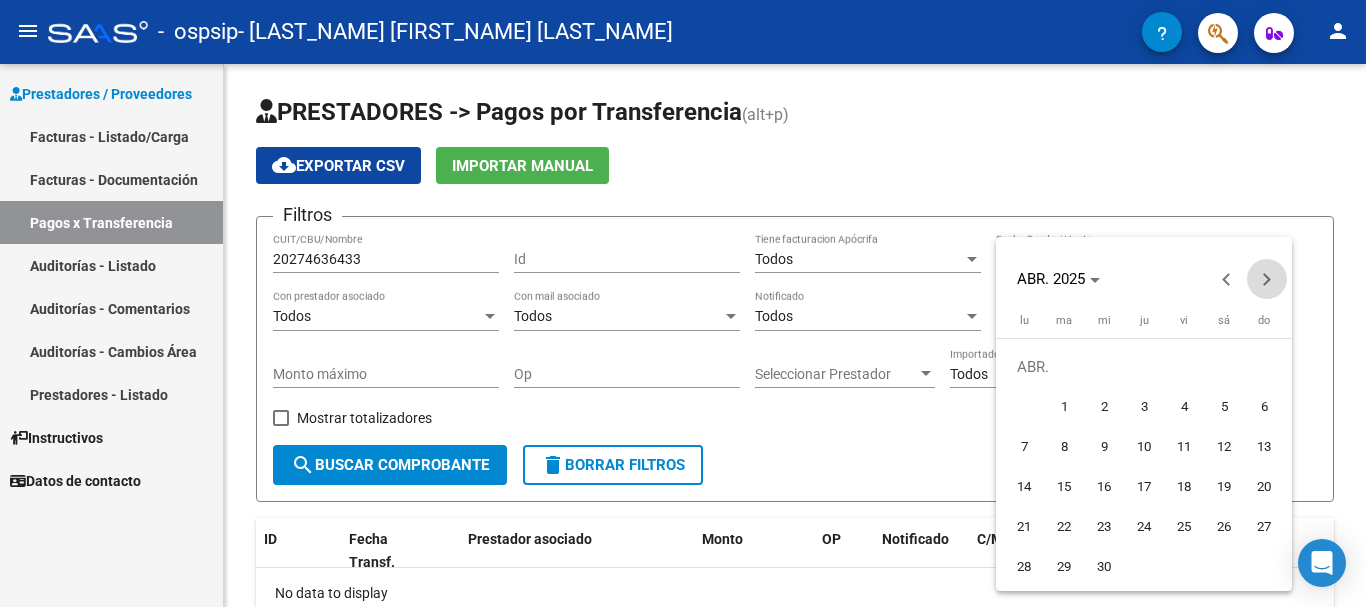 click at bounding box center (1267, 279) 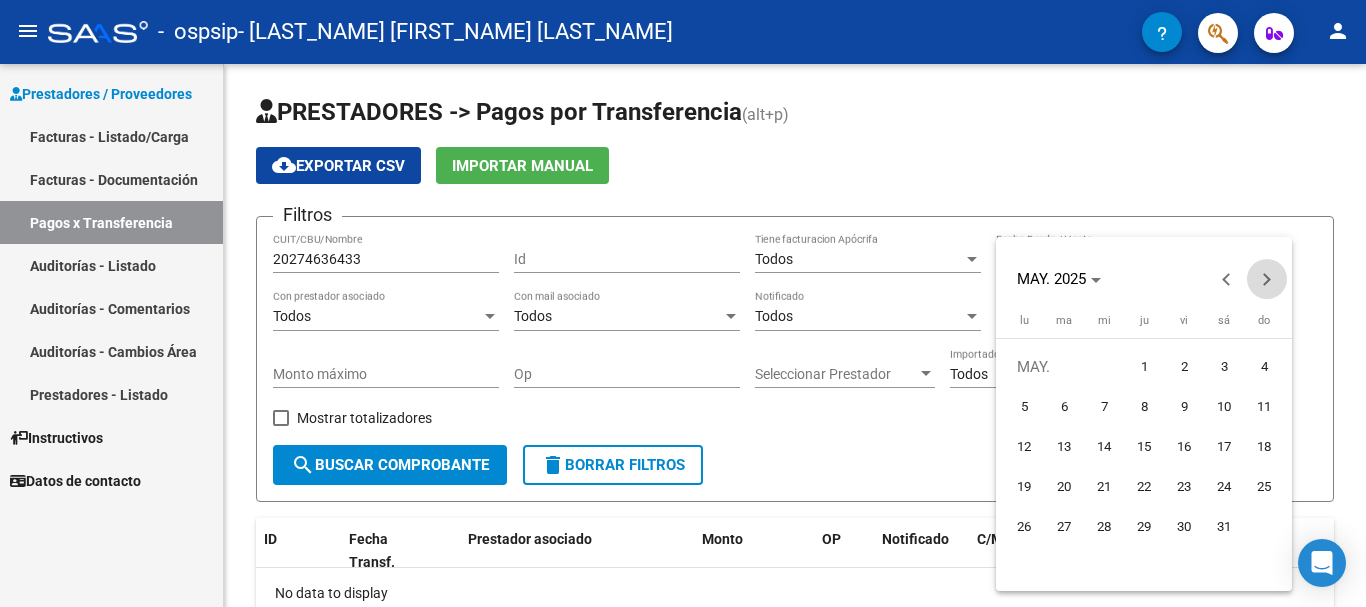 click at bounding box center (1267, 279) 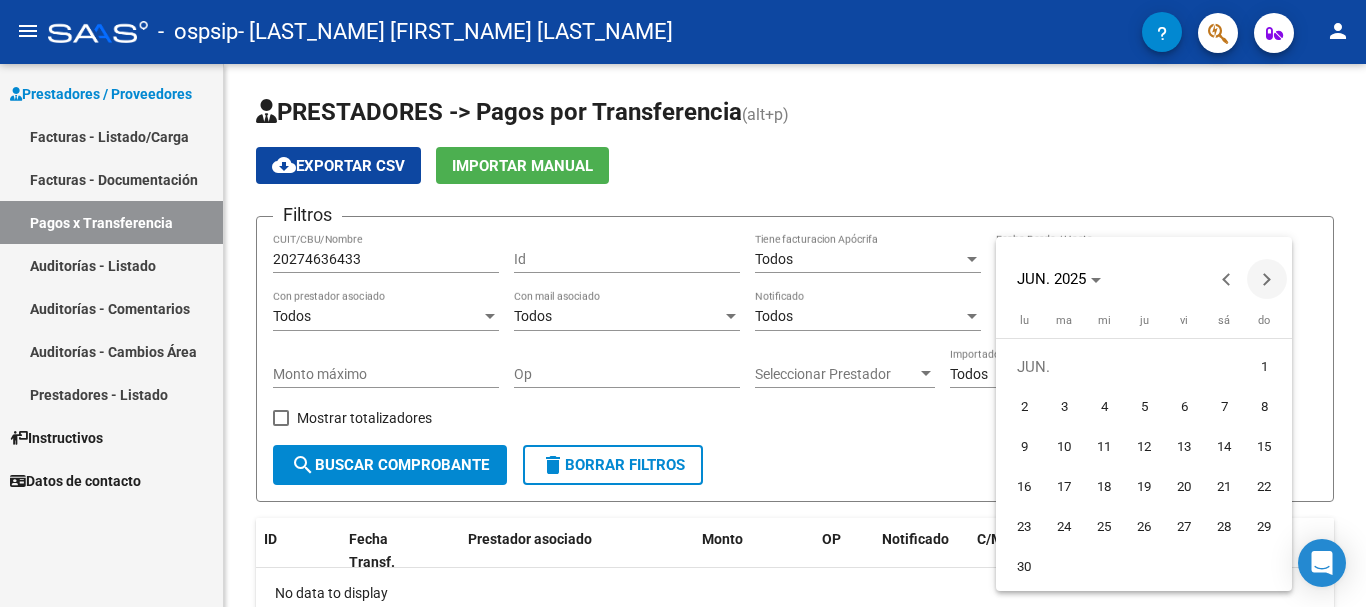 click at bounding box center [1267, 279] 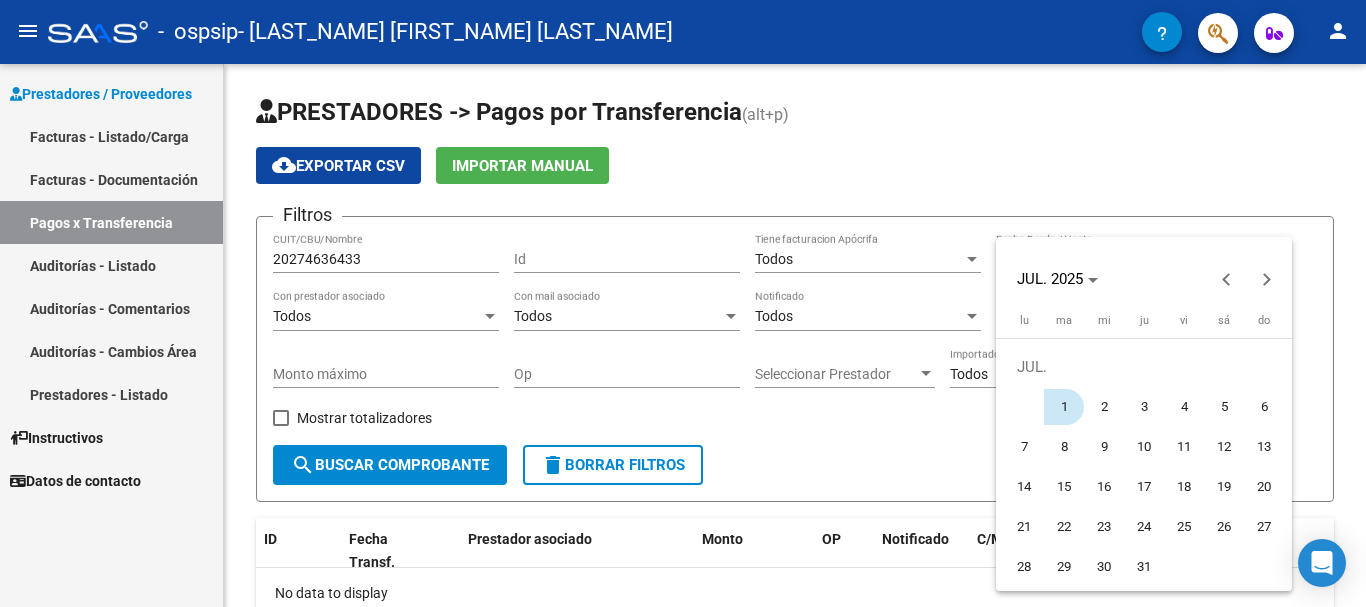 click on "1" at bounding box center [1064, 407] 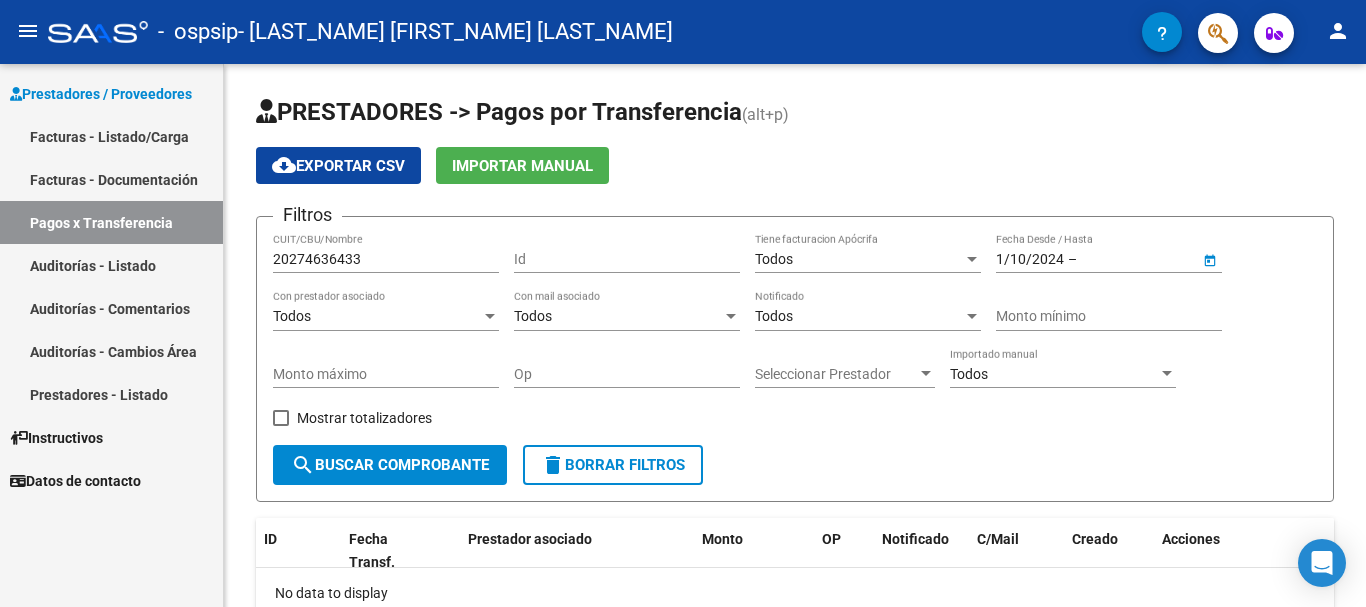 type on "1/7/2025" 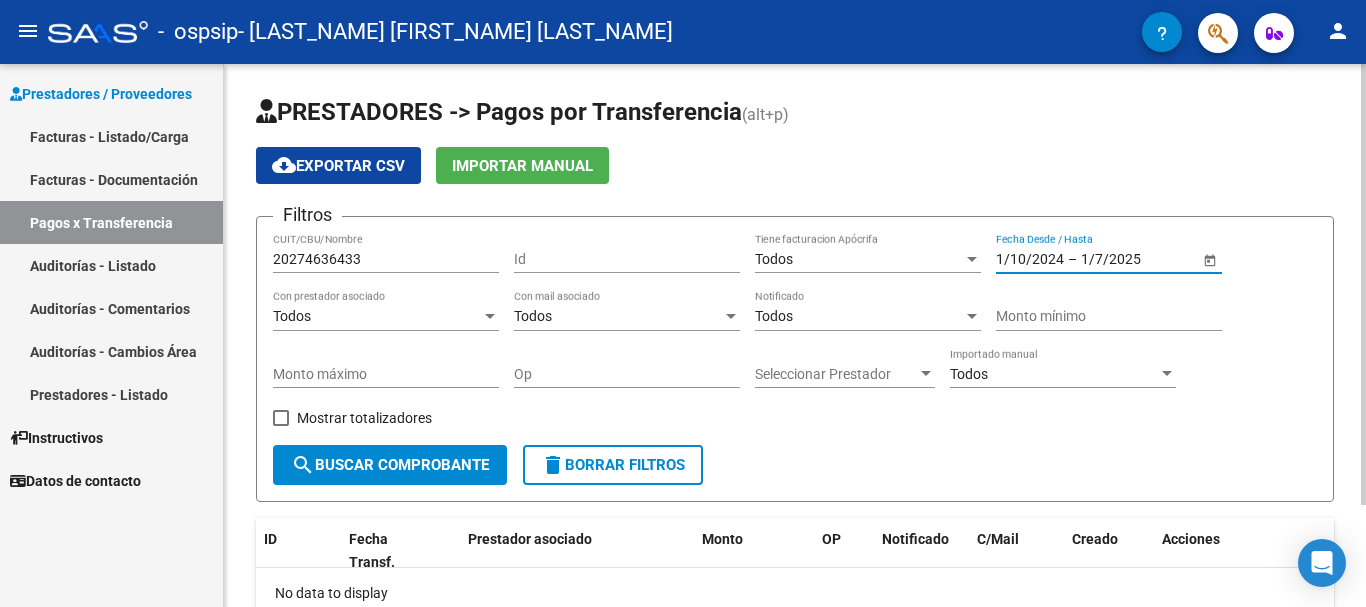 click 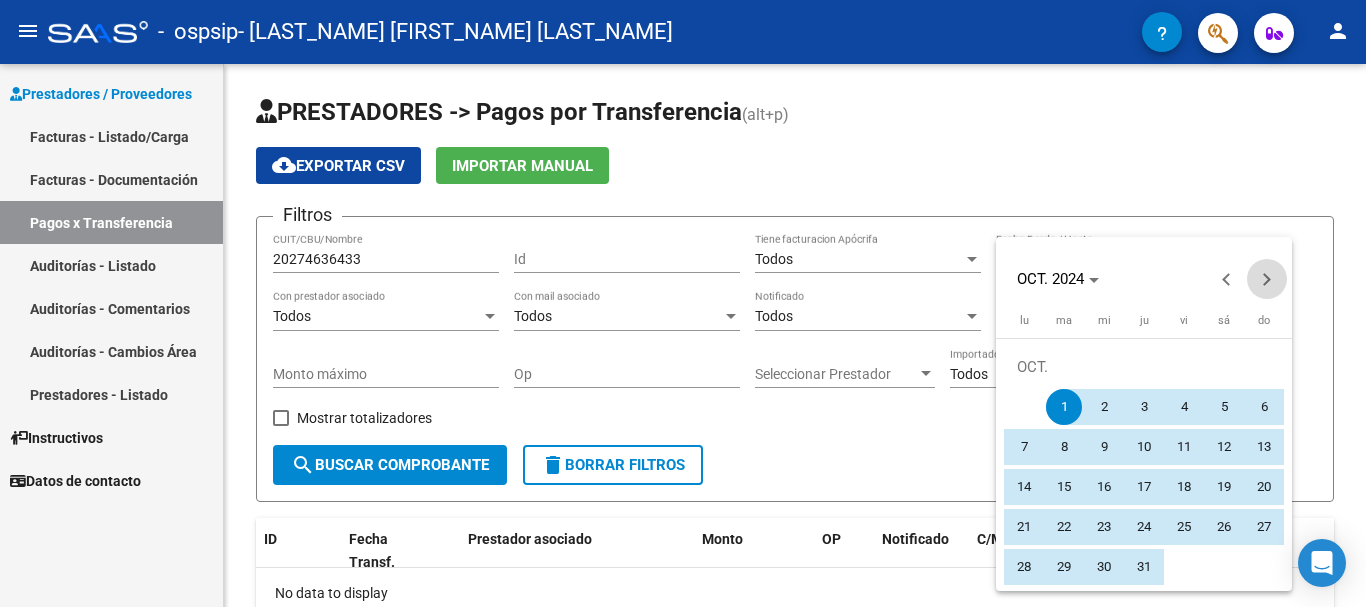 click at bounding box center (1267, 279) 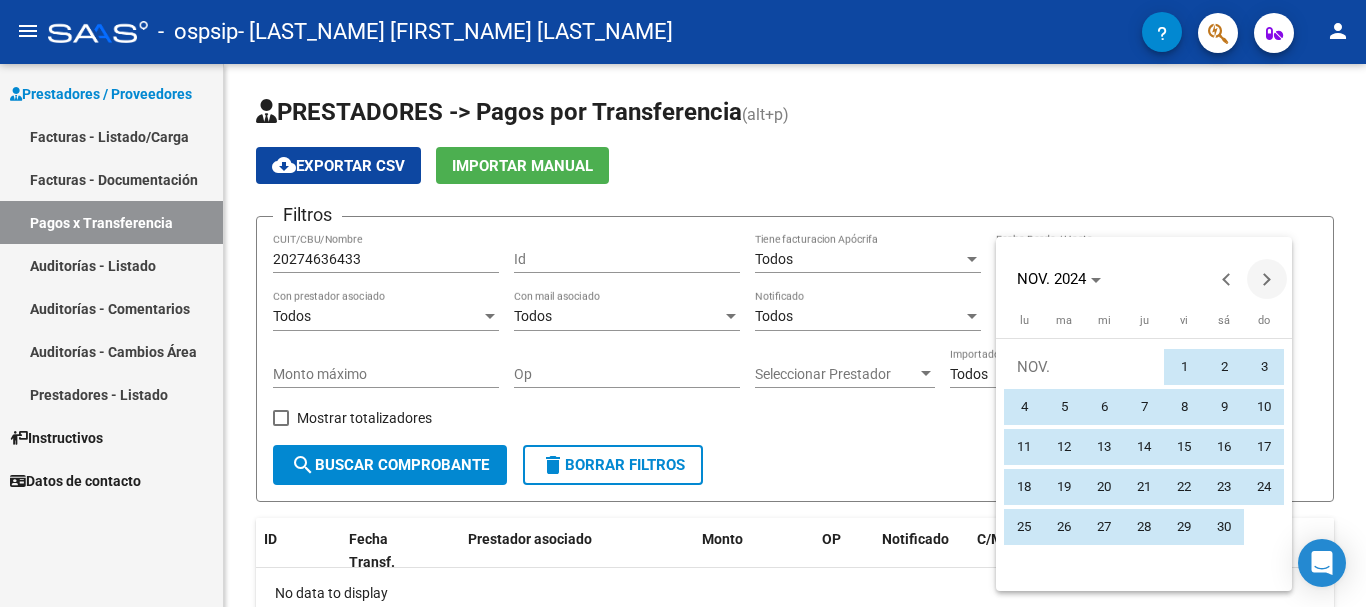 click at bounding box center (1267, 279) 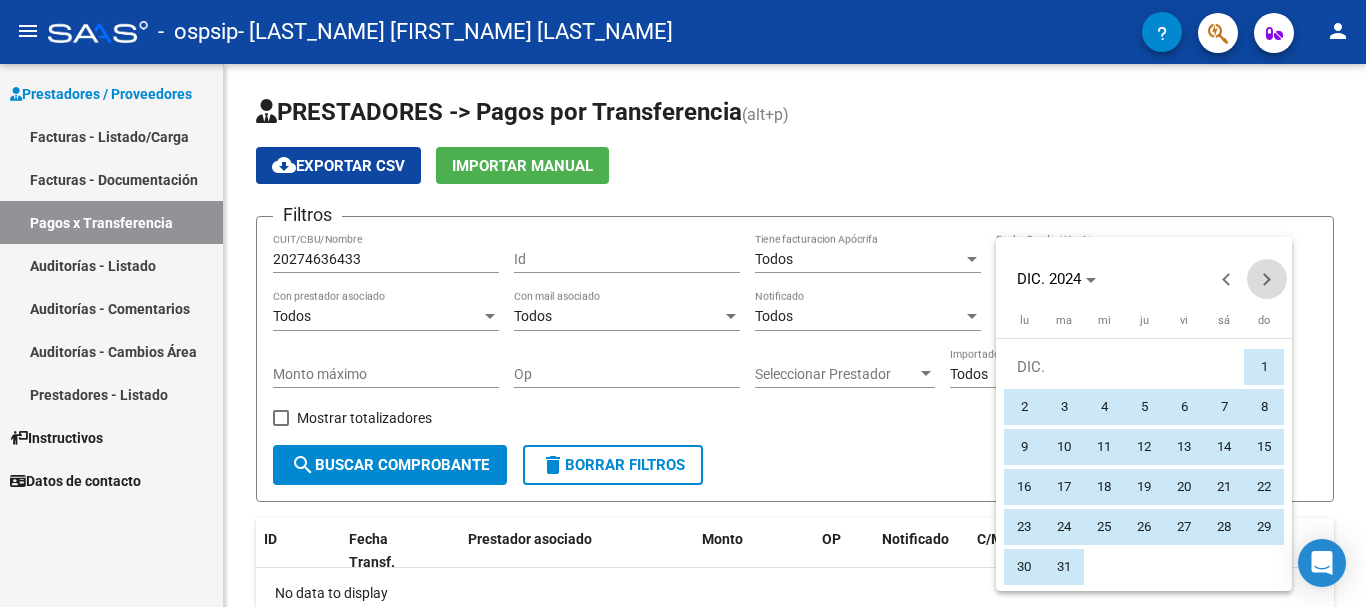 click at bounding box center [1267, 279] 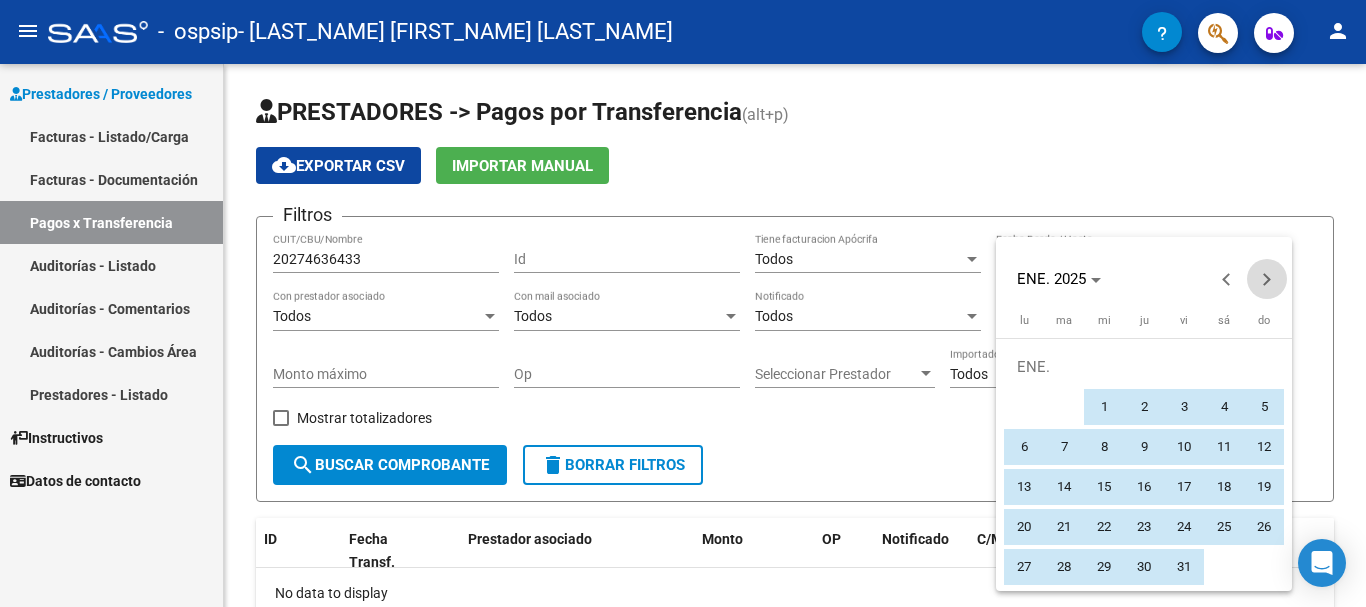 click at bounding box center [1267, 279] 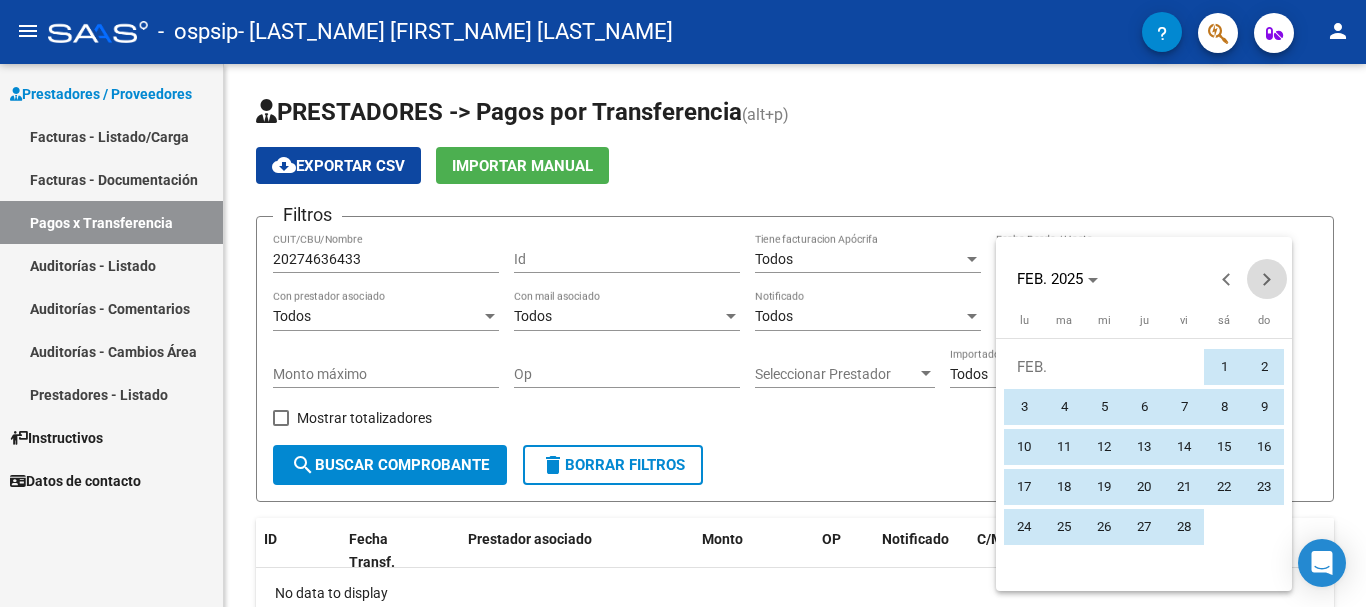 click at bounding box center [1267, 279] 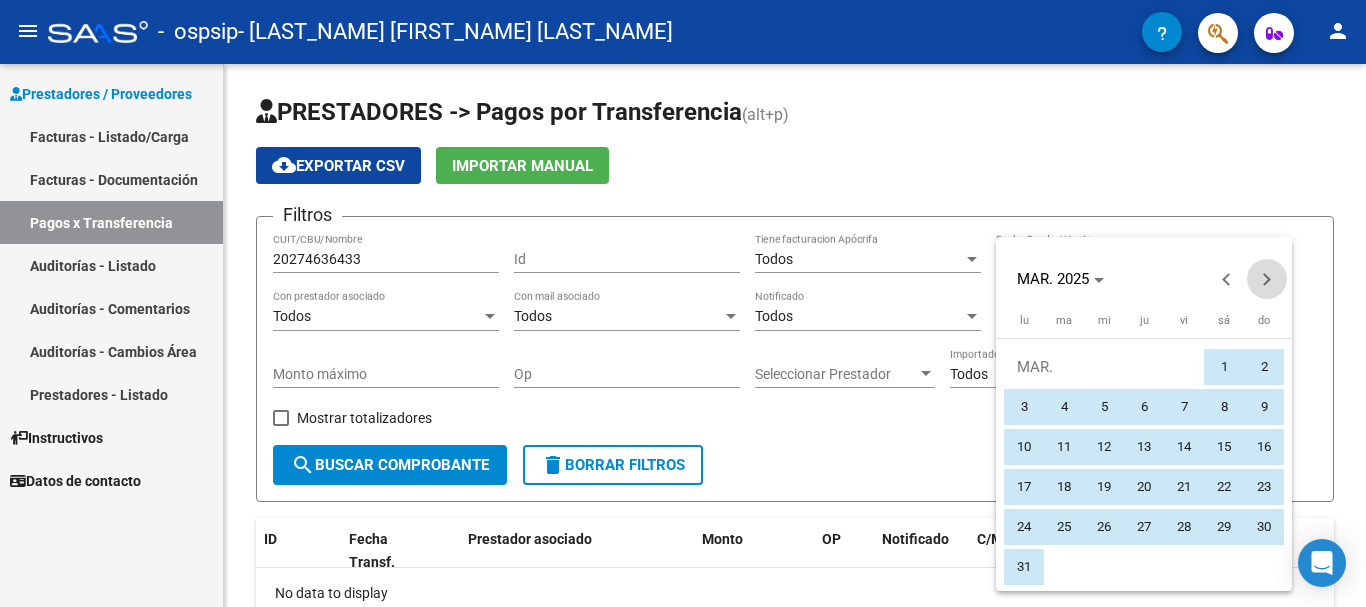 click at bounding box center (1267, 279) 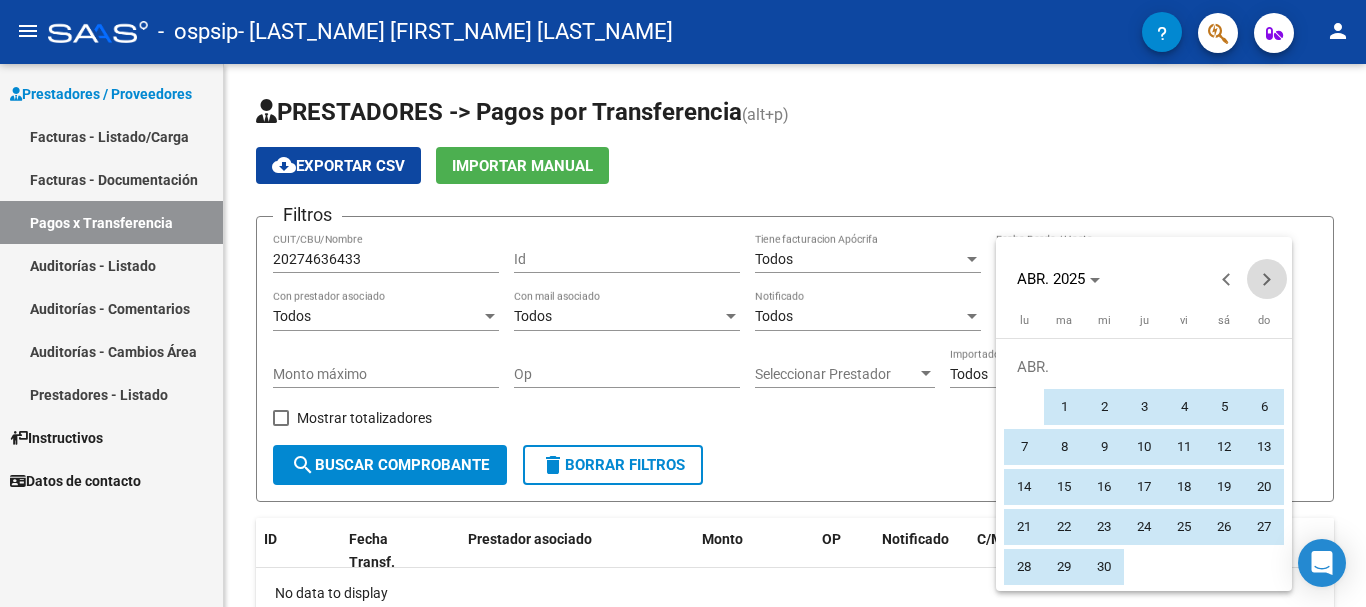click at bounding box center [1267, 279] 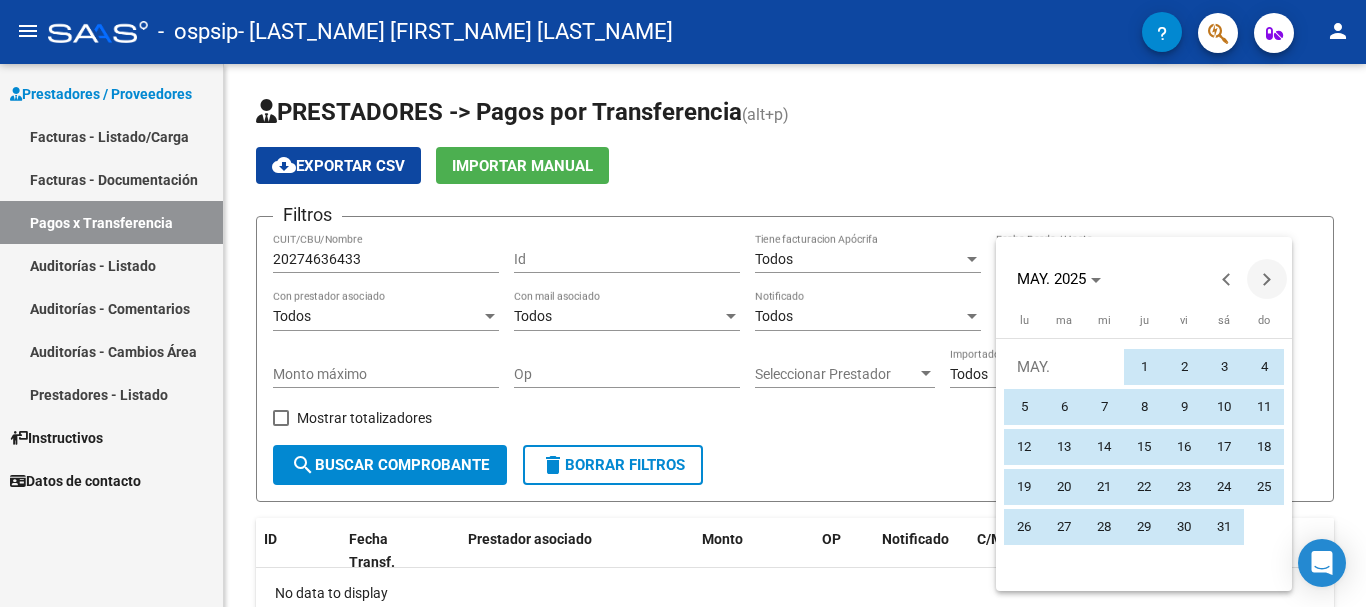 click at bounding box center (1267, 279) 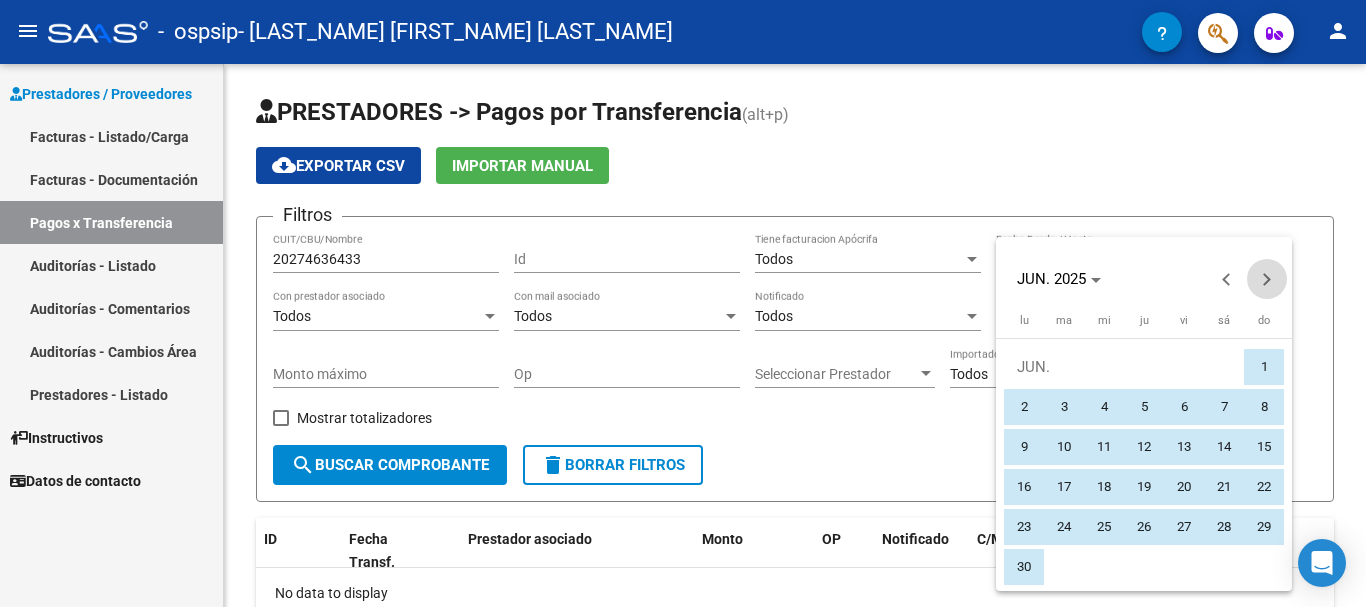 click at bounding box center (1267, 279) 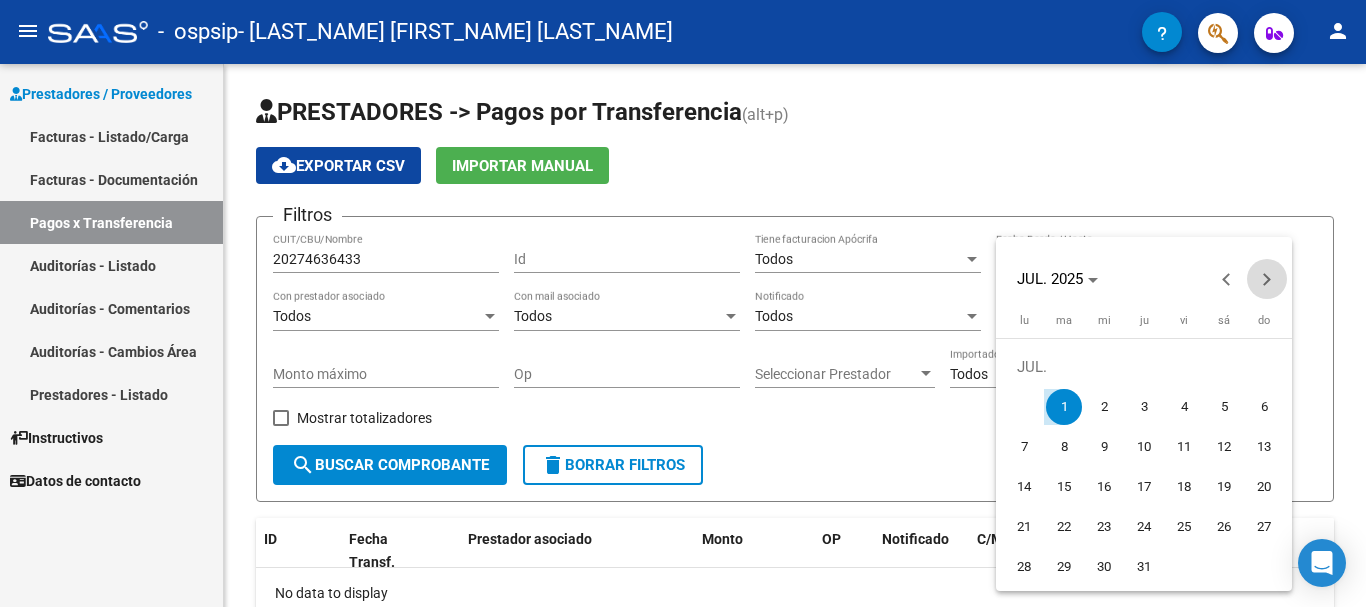 click at bounding box center [1267, 279] 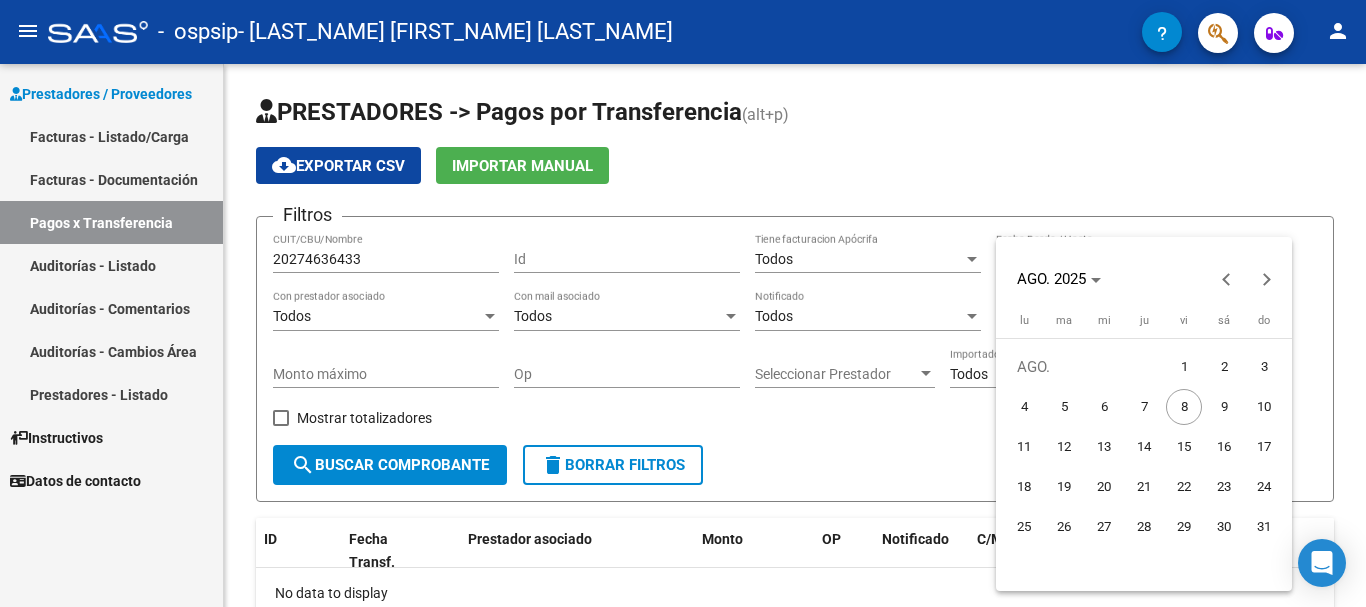 click on "8" at bounding box center (1184, 407) 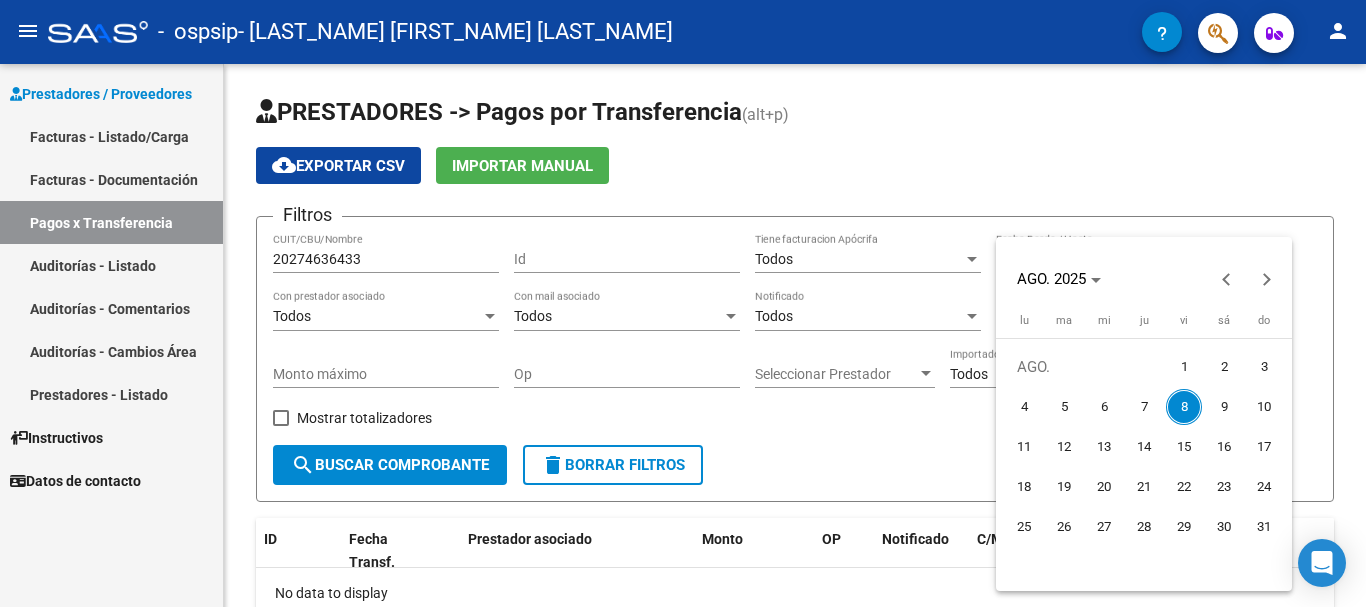 click on "8" at bounding box center (1184, 407) 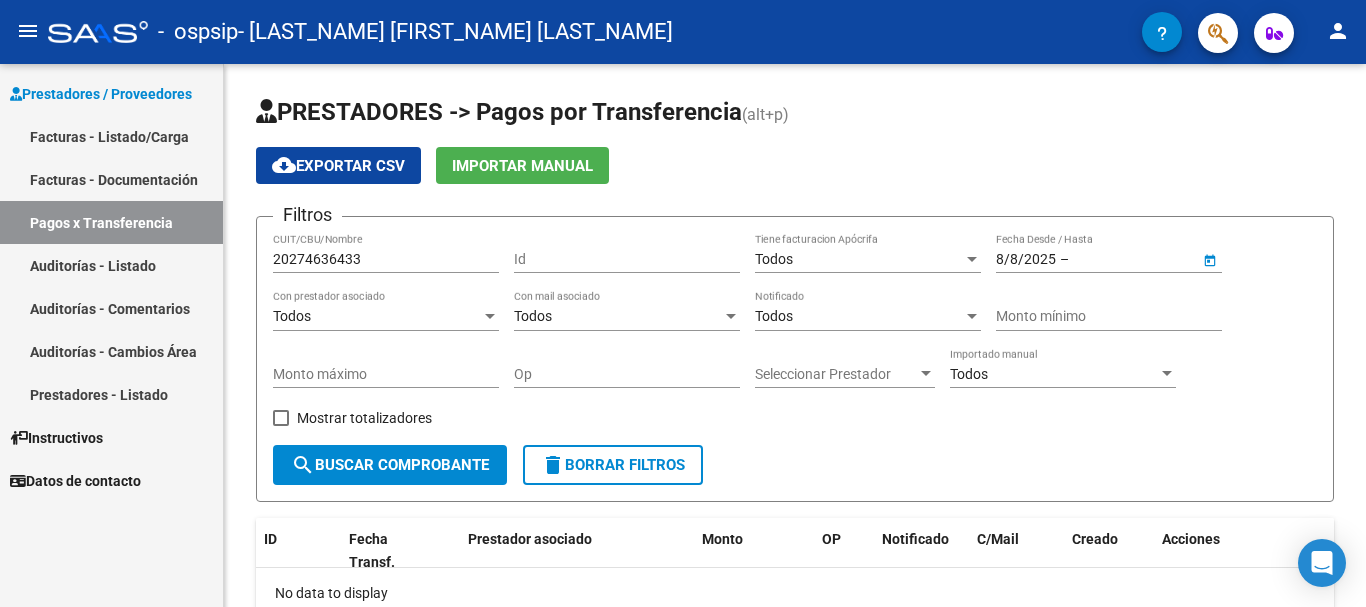 type on "8/8/2025" 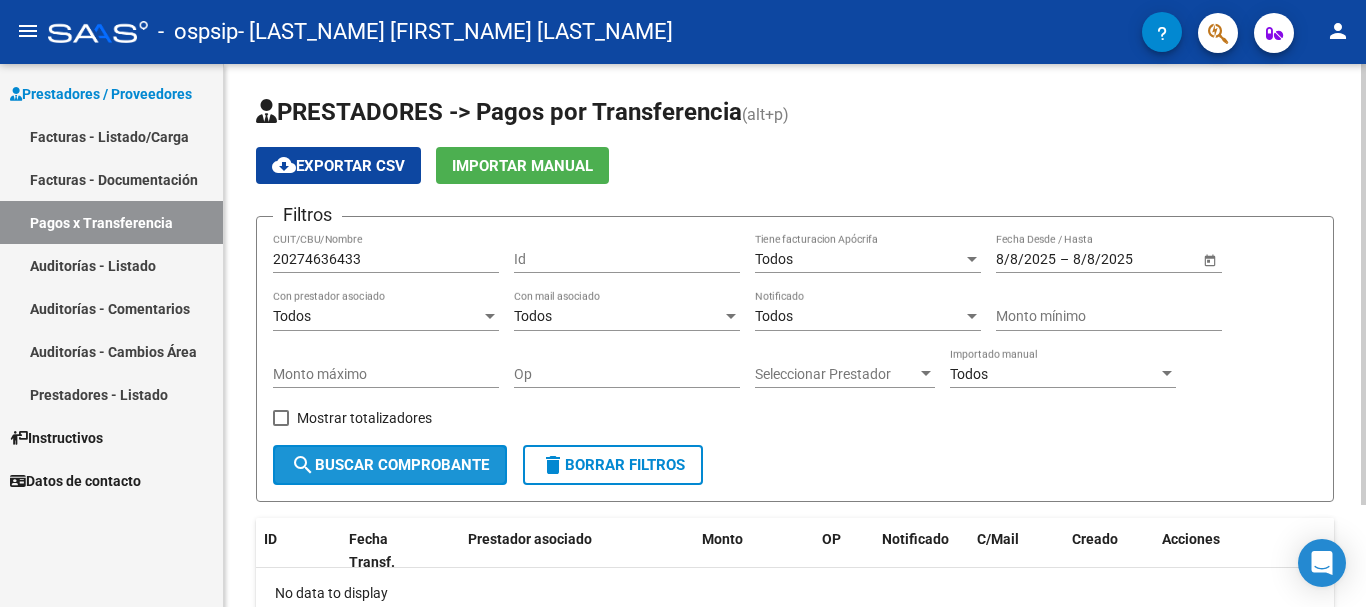 click on "search  Buscar Comprobante" 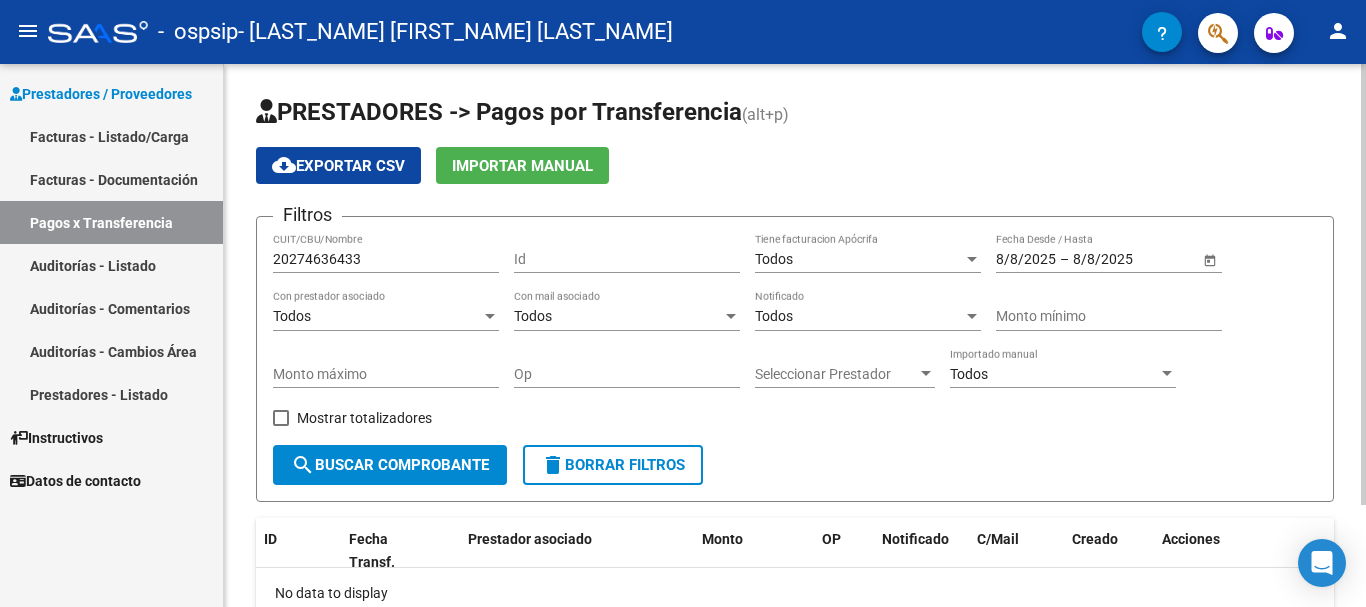 click on "Filtros [CUIT] CUIT/CBU/Nombre Id Todos Tiene facturacion Apócrifa 8/8/2025 8/8/2025 – 8/8/2025 End date Fecha Desde / Hasta Todos Con prestador asociado Todos Con mail asociado Todos Notificado Monto mínimo Monto máximo Op Seleccionar Prestador Seleccionar Prestador Todos Importado manual    Mostrar totalizadores  search  Buscar Comprobante  delete  Borrar Filtros  ID Fecha Transf. Prestador asociado Monto OP Notificado C/Mail Creado Acciones No data to display  0 total   1" 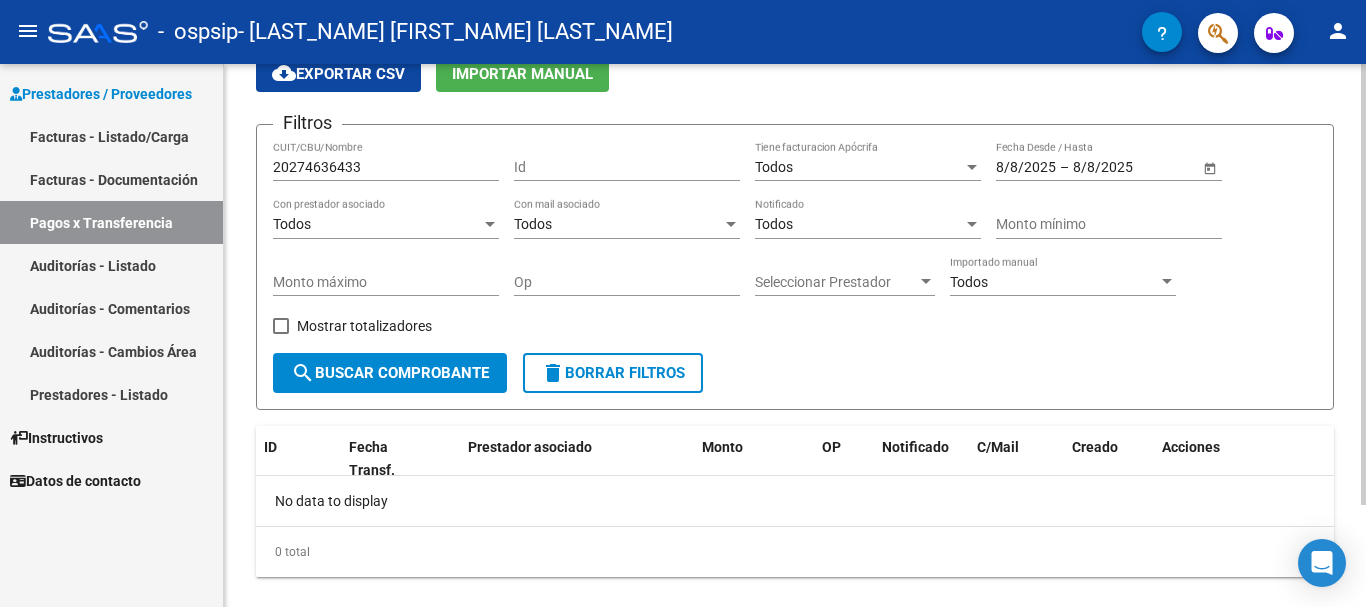 scroll, scrollTop: 126, scrollLeft: 0, axis: vertical 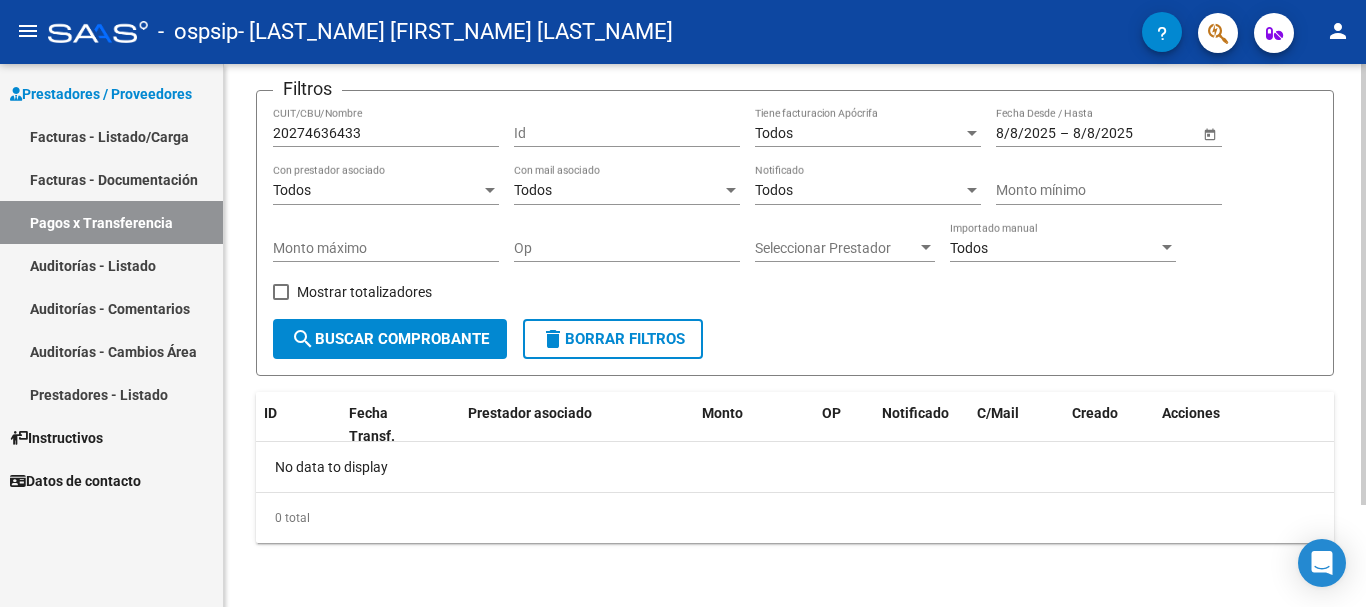click 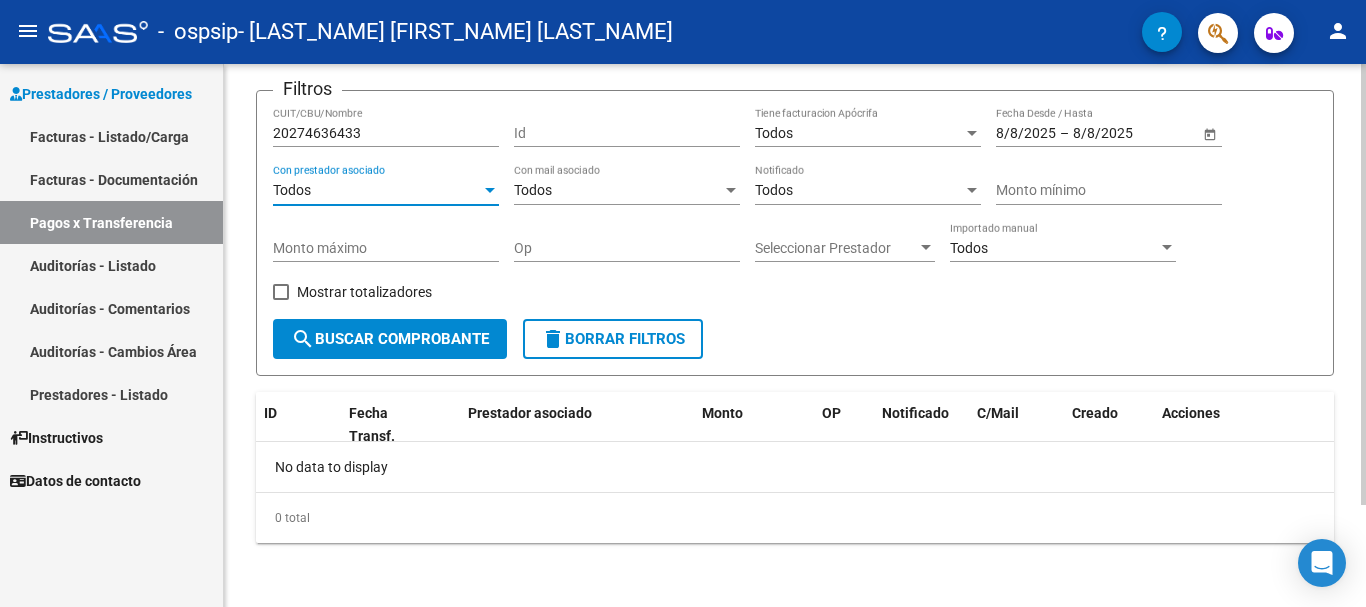 click on "Todos" at bounding box center (377, 190) 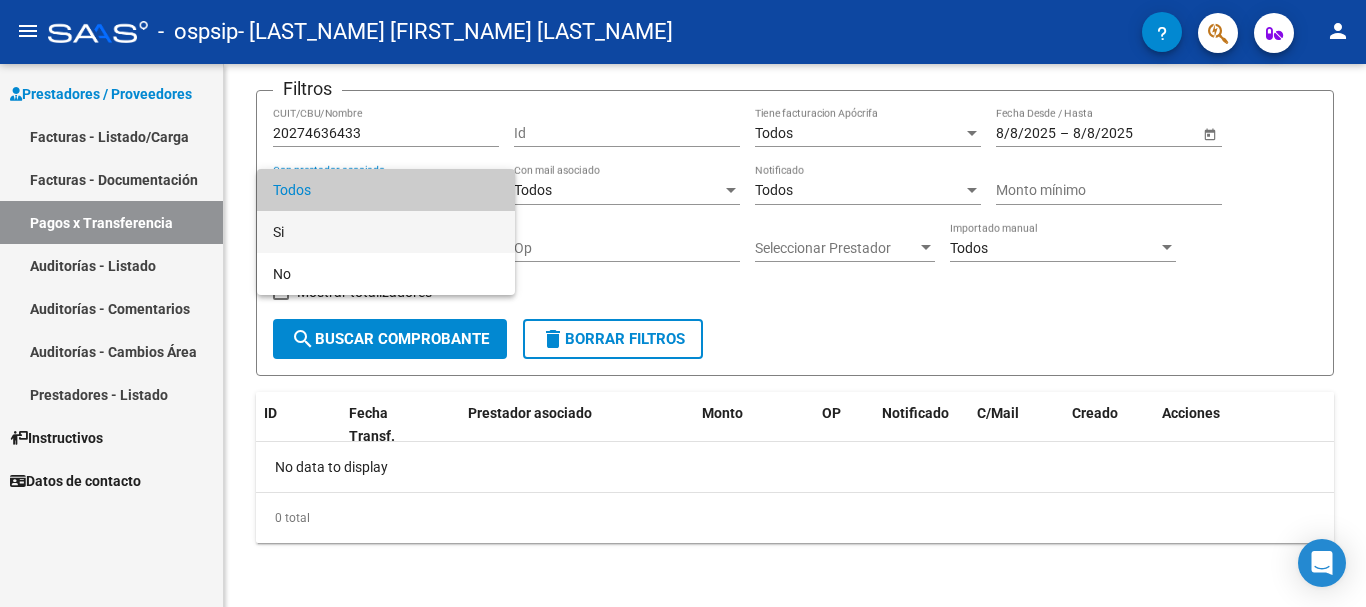 click on "Si" at bounding box center [386, 232] 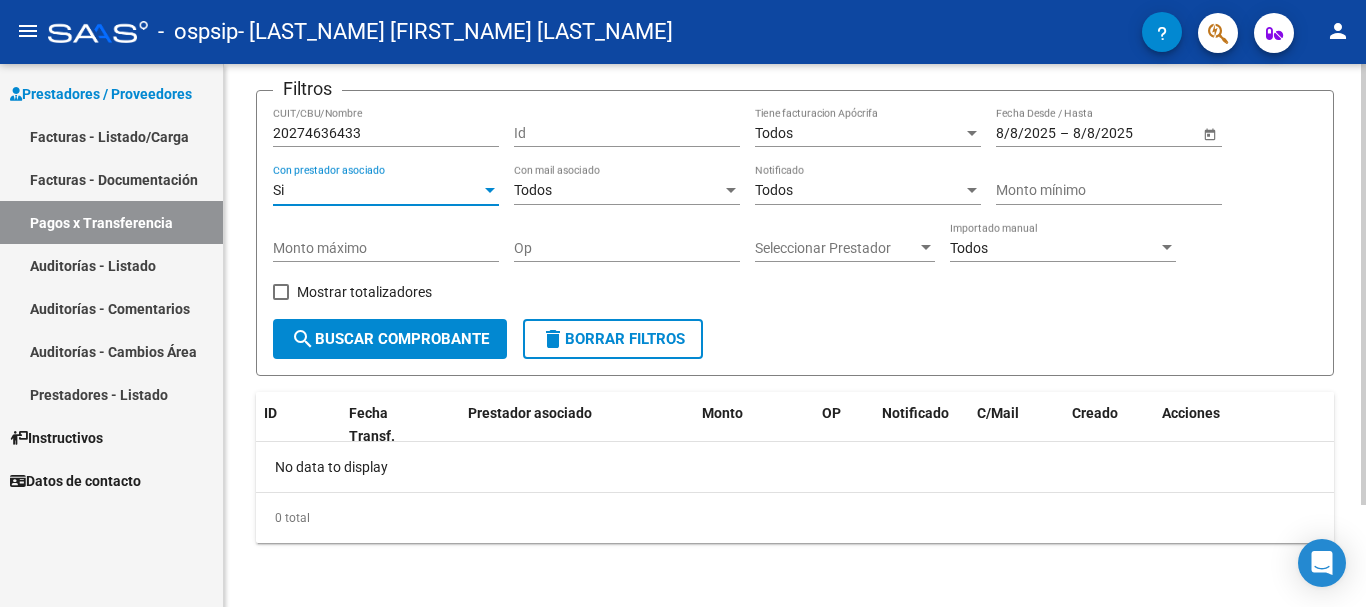 click on "Todos" at bounding box center (618, 190) 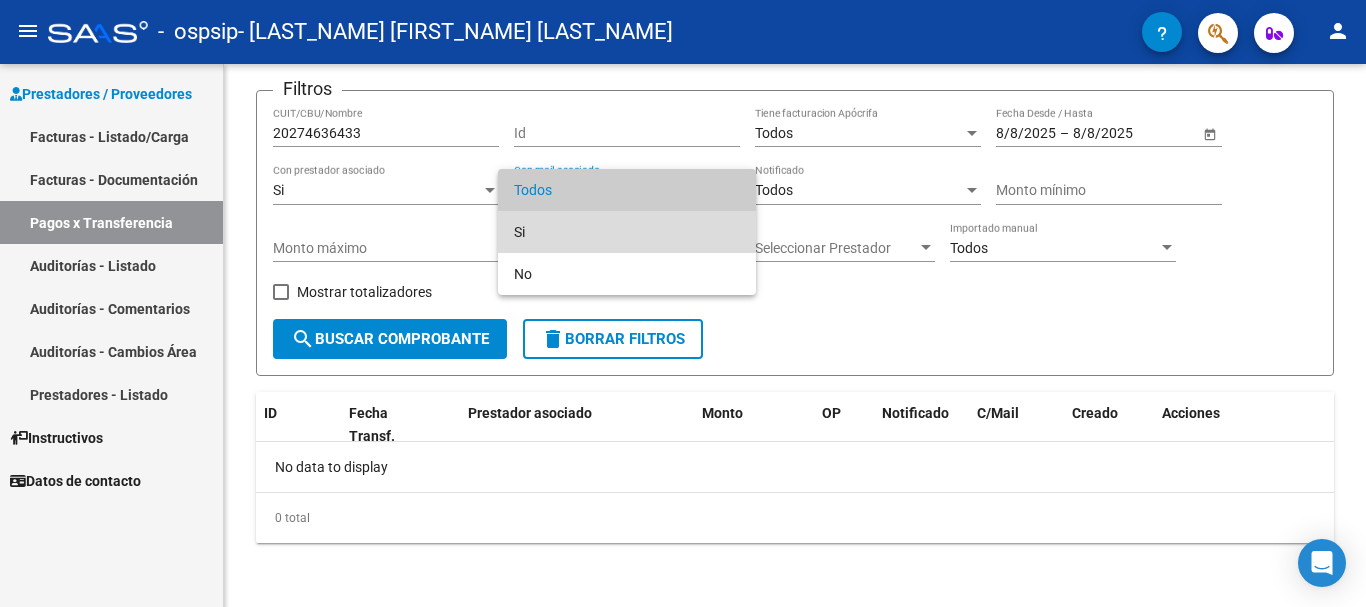 click on "Si" at bounding box center [627, 232] 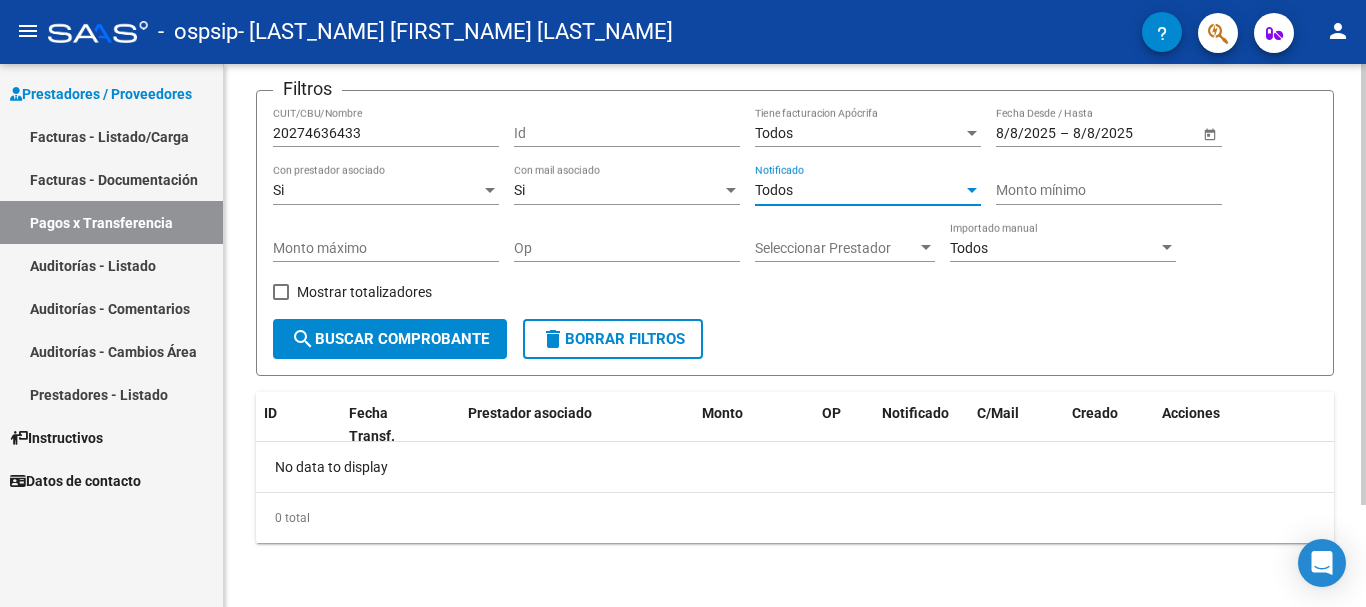 click on "Todos" at bounding box center (859, 190) 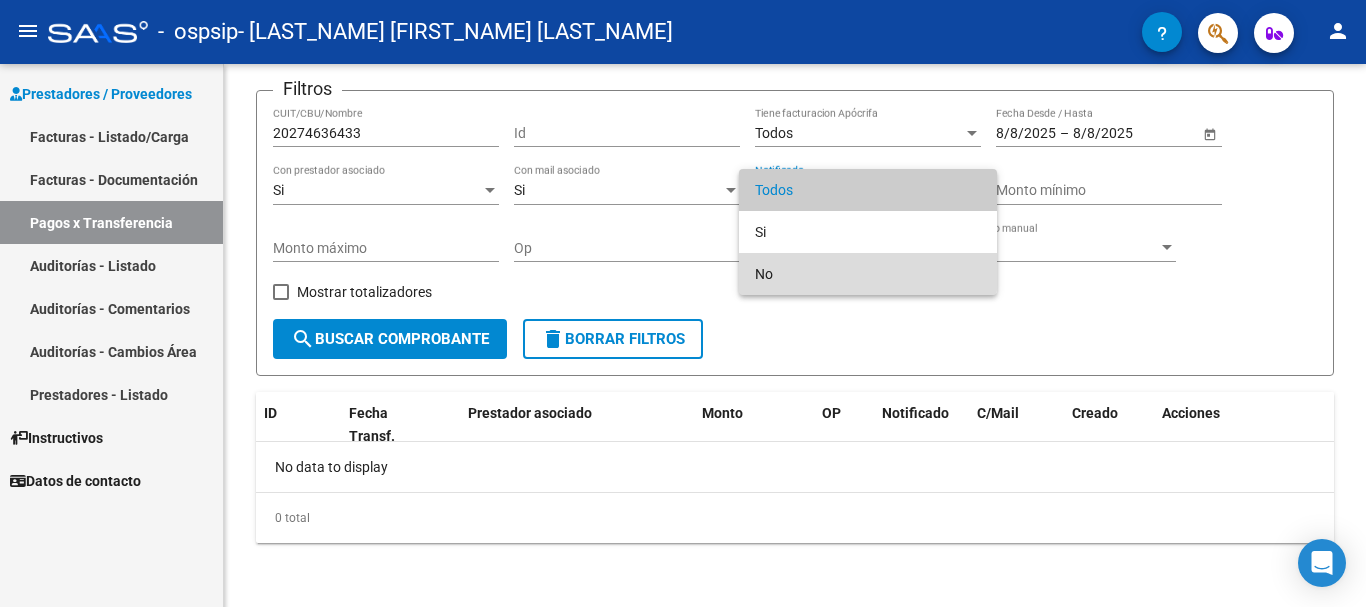 click on "No" at bounding box center (868, 274) 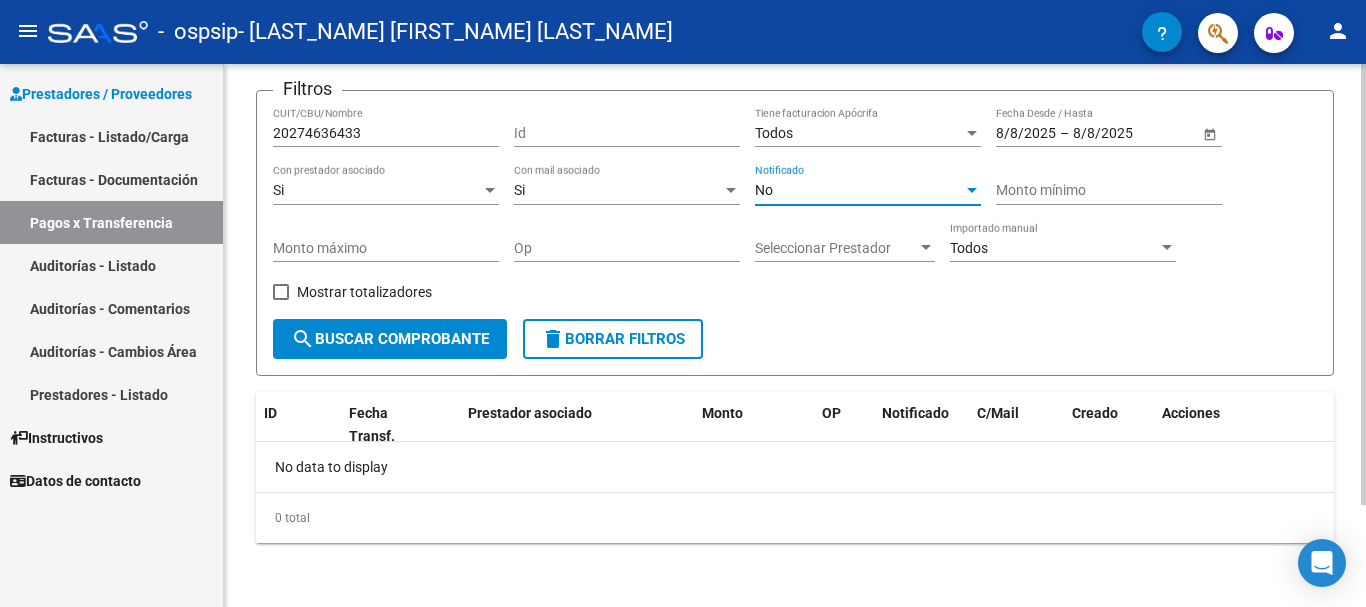 click on "No" at bounding box center [859, 190] 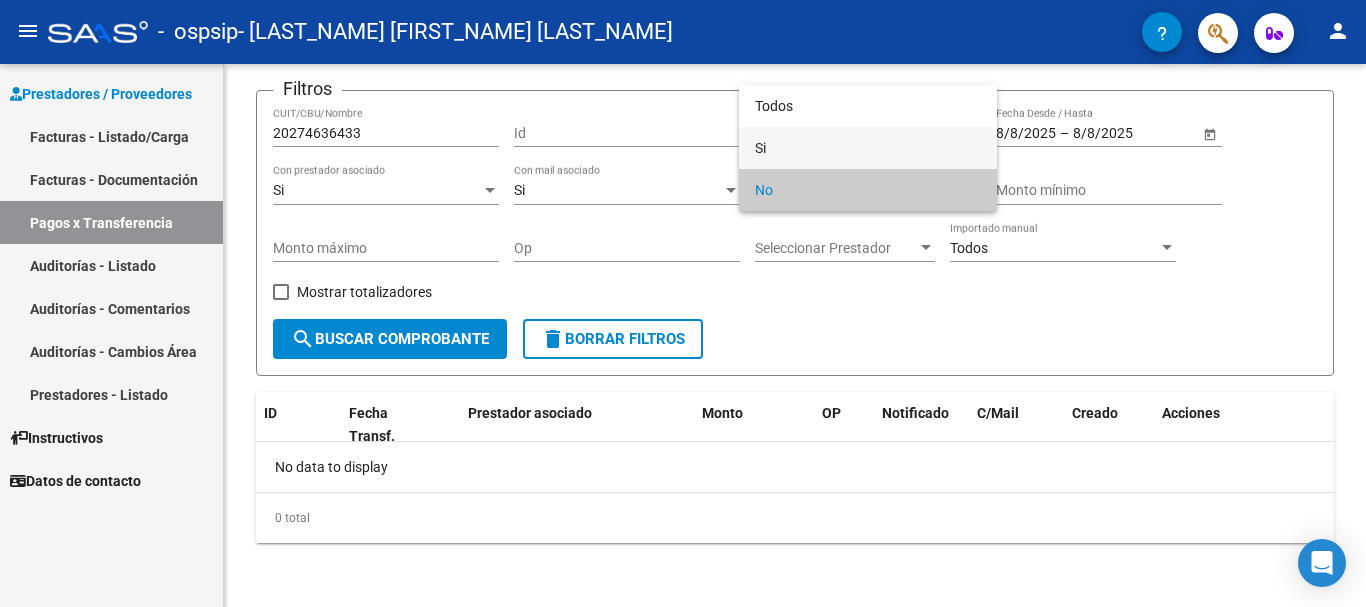 click on "Si" at bounding box center (868, 148) 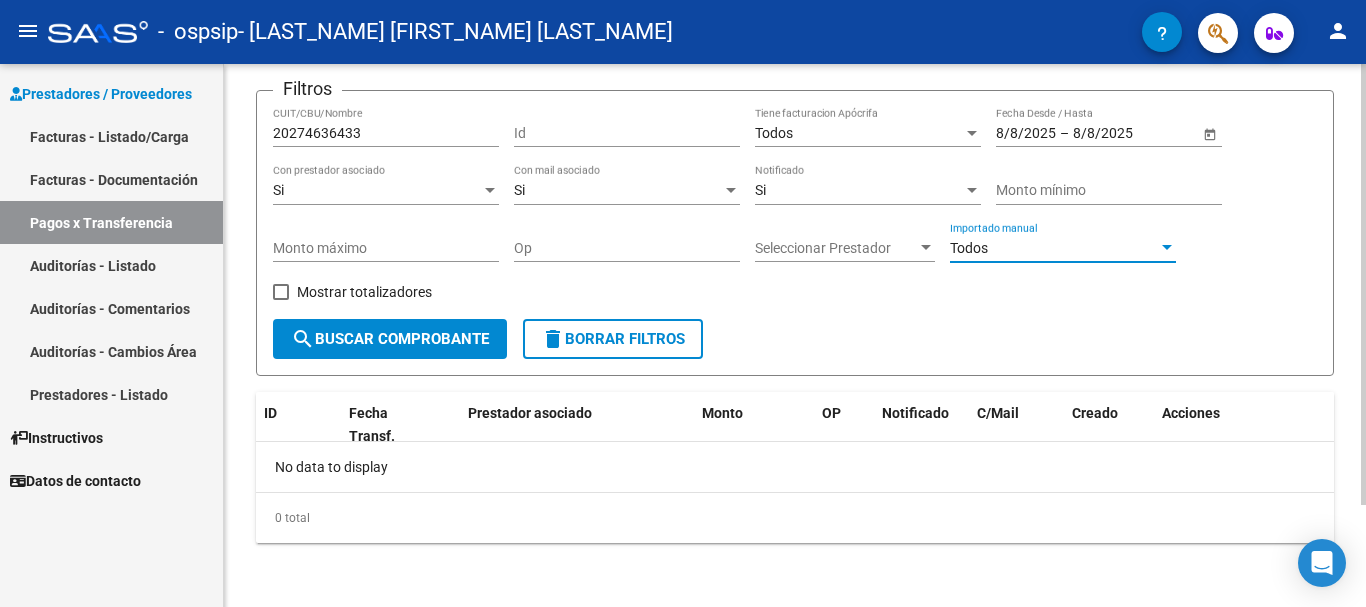 click on "Todos" at bounding box center (1054, 248) 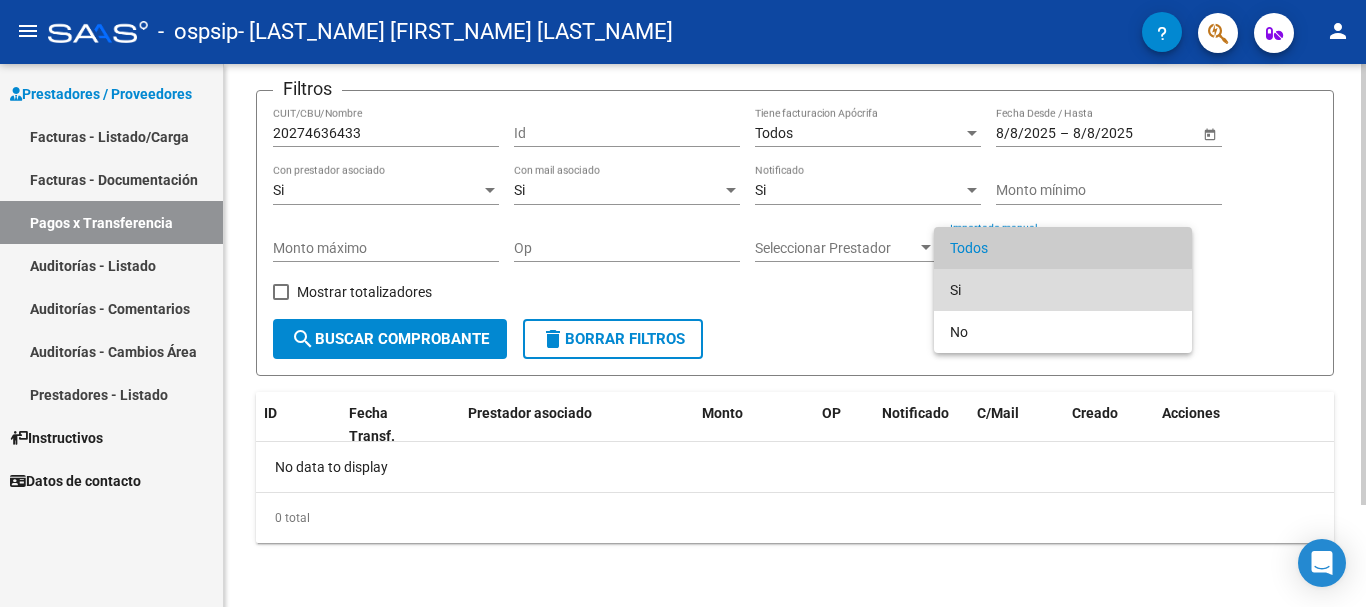 click on "Si" at bounding box center [1063, 290] 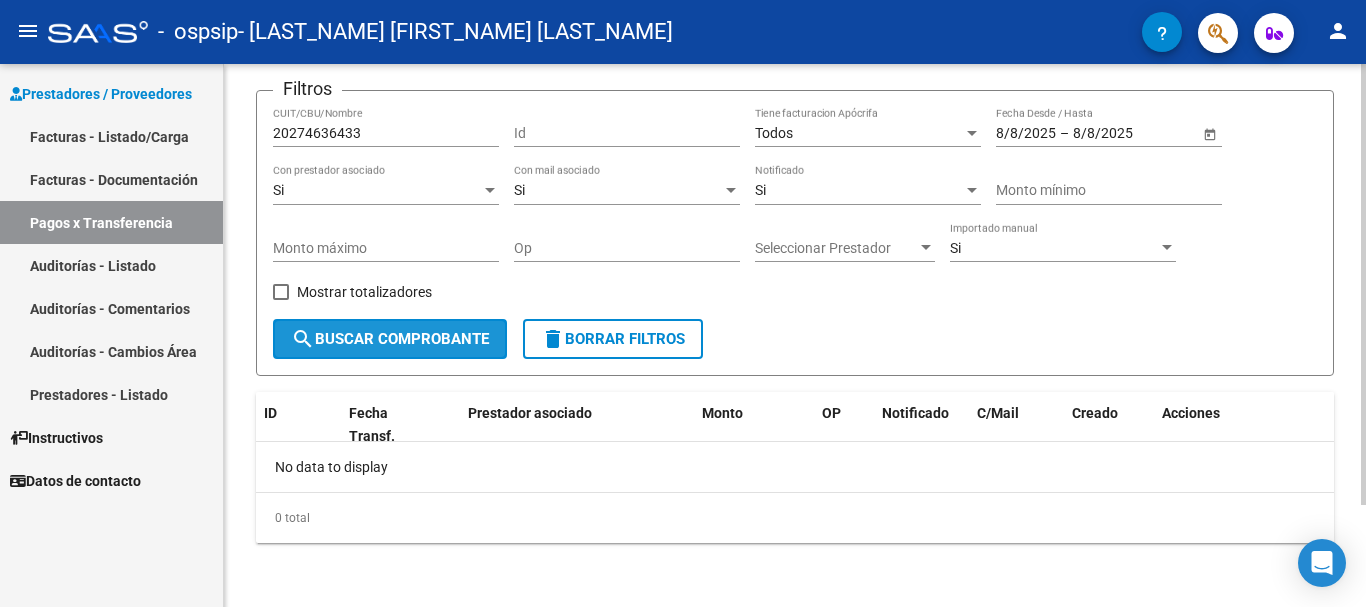 click on "search  Buscar Comprobante" 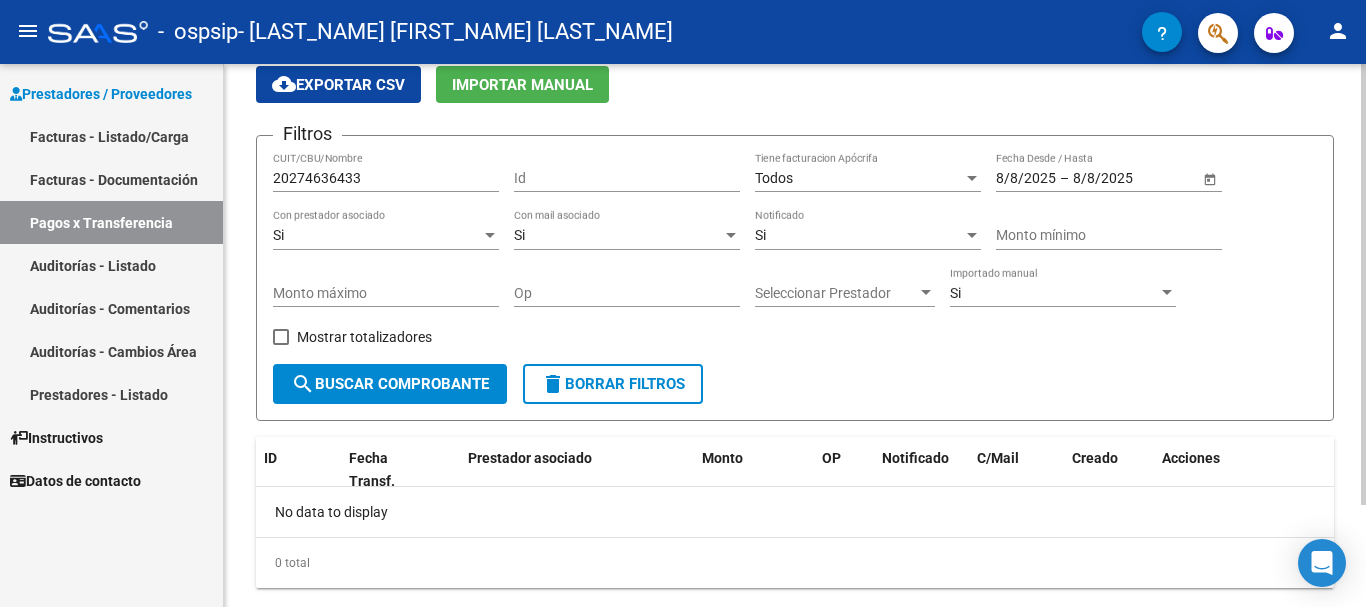 scroll, scrollTop: 126, scrollLeft: 0, axis: vertical 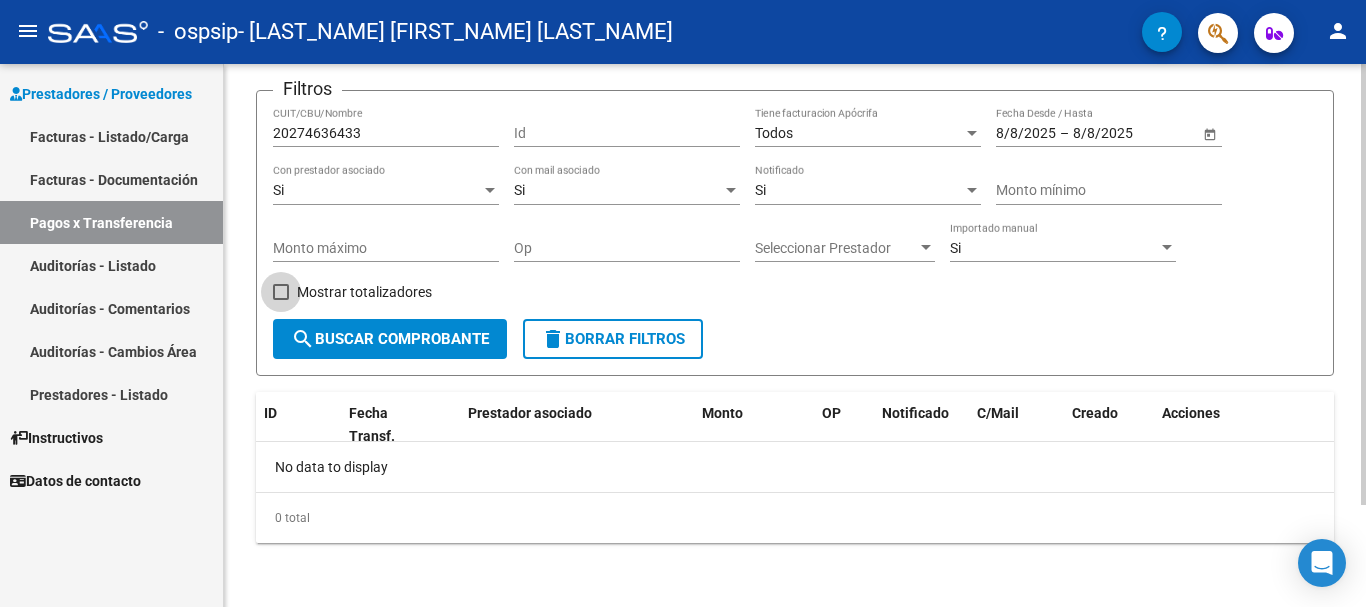 click on "Mostrar totalizadores" at bounding box center [352, 292] 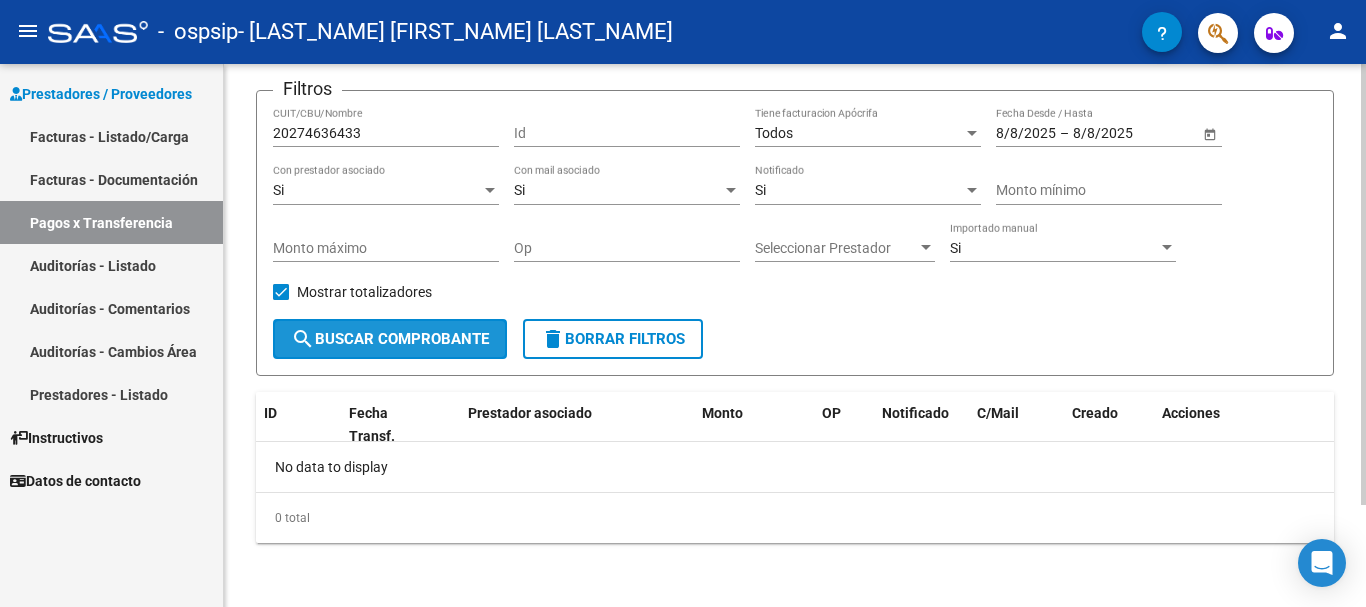 click on "search  Buscar Comprobante" 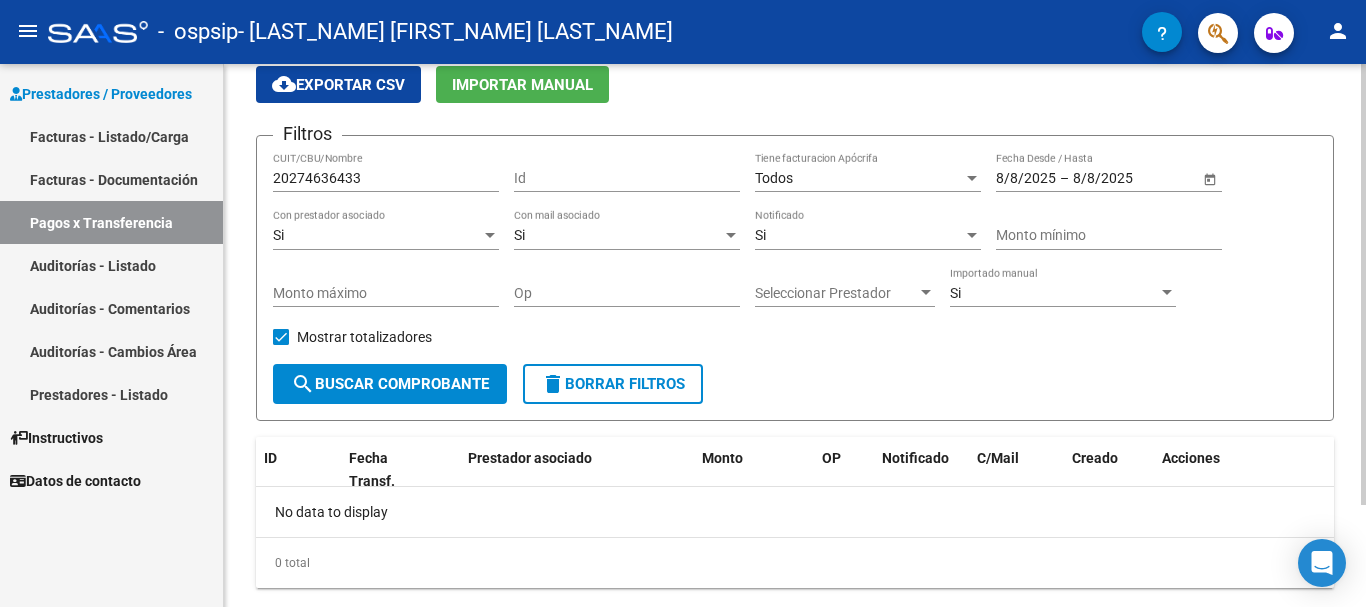 scroll, scrollTop: 126, scrollLeft: 0, axis: vertical 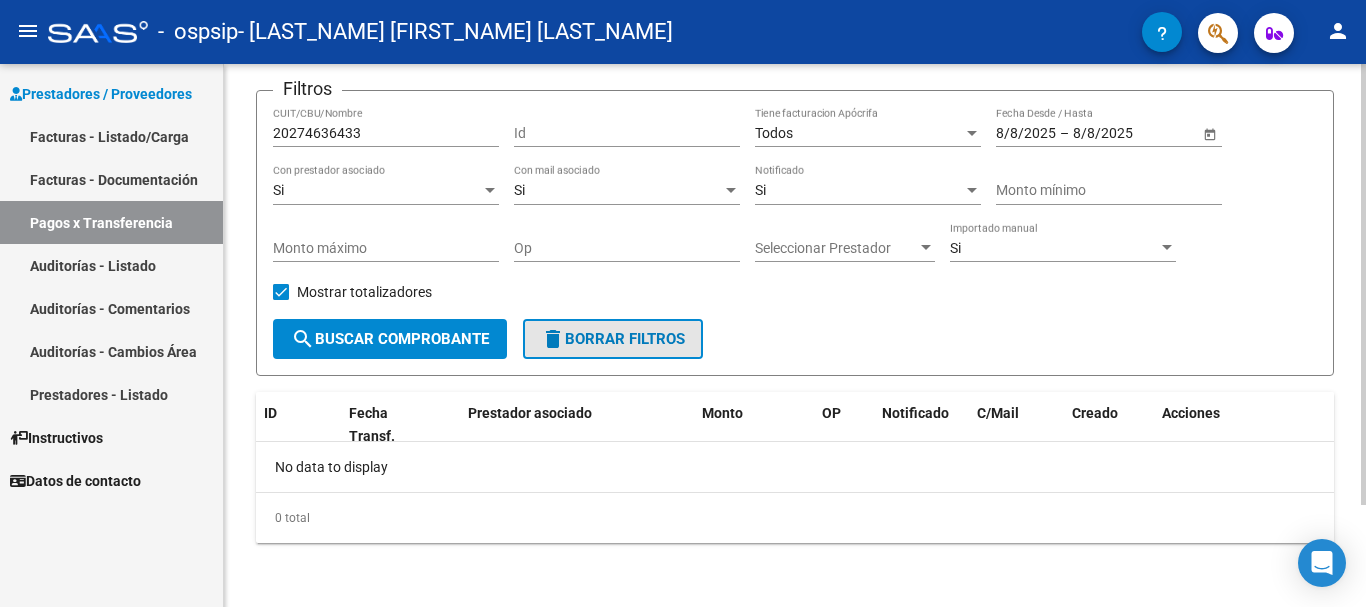 click on "delete  Borrar Filtros" 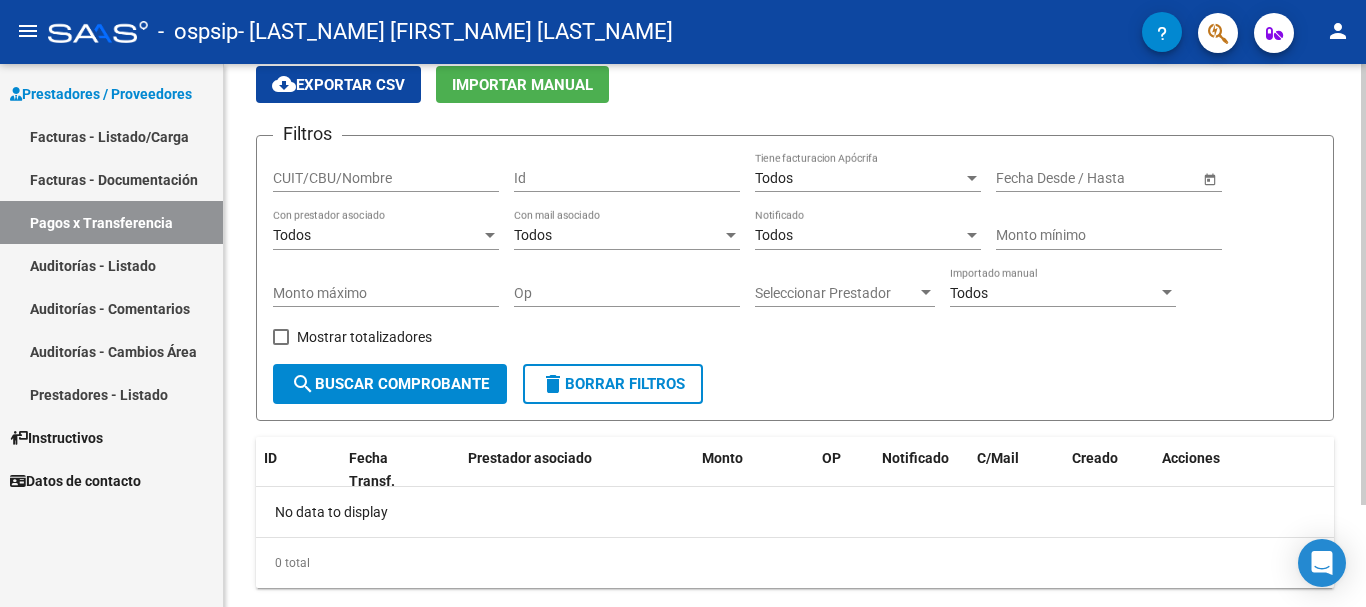 scroll, scrollTop: 126, scrollLeft: 0, axis: vertical 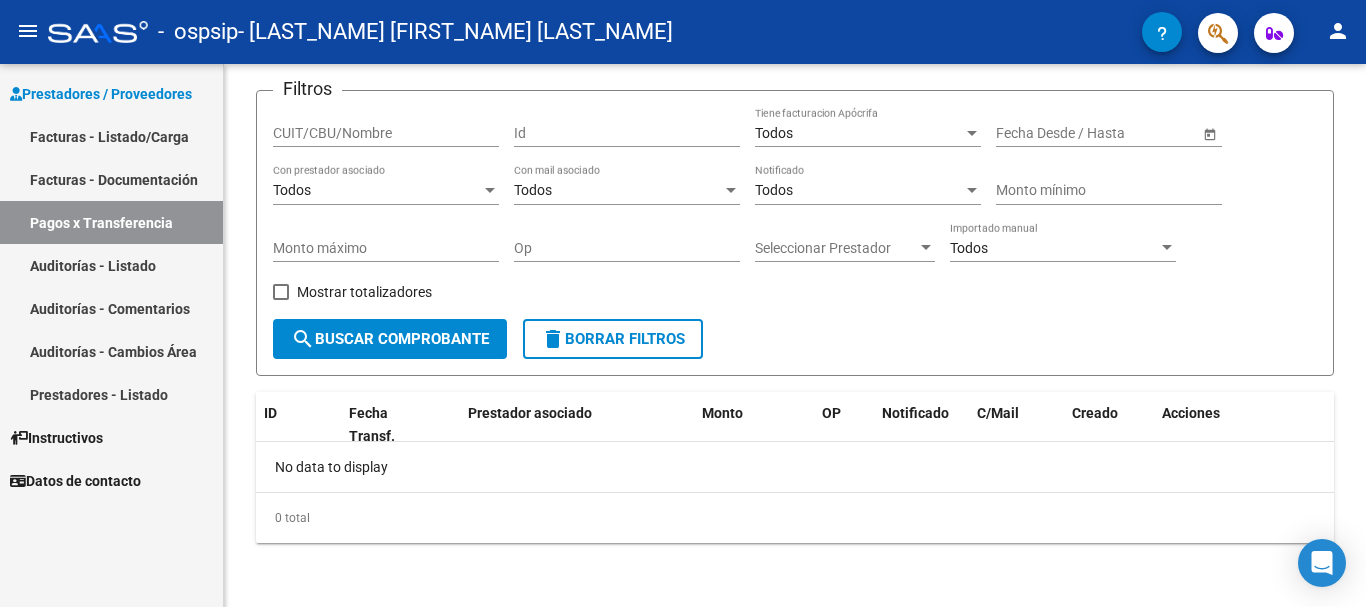 click on "Facturas - Documentación" at bounding box center [111, 179] 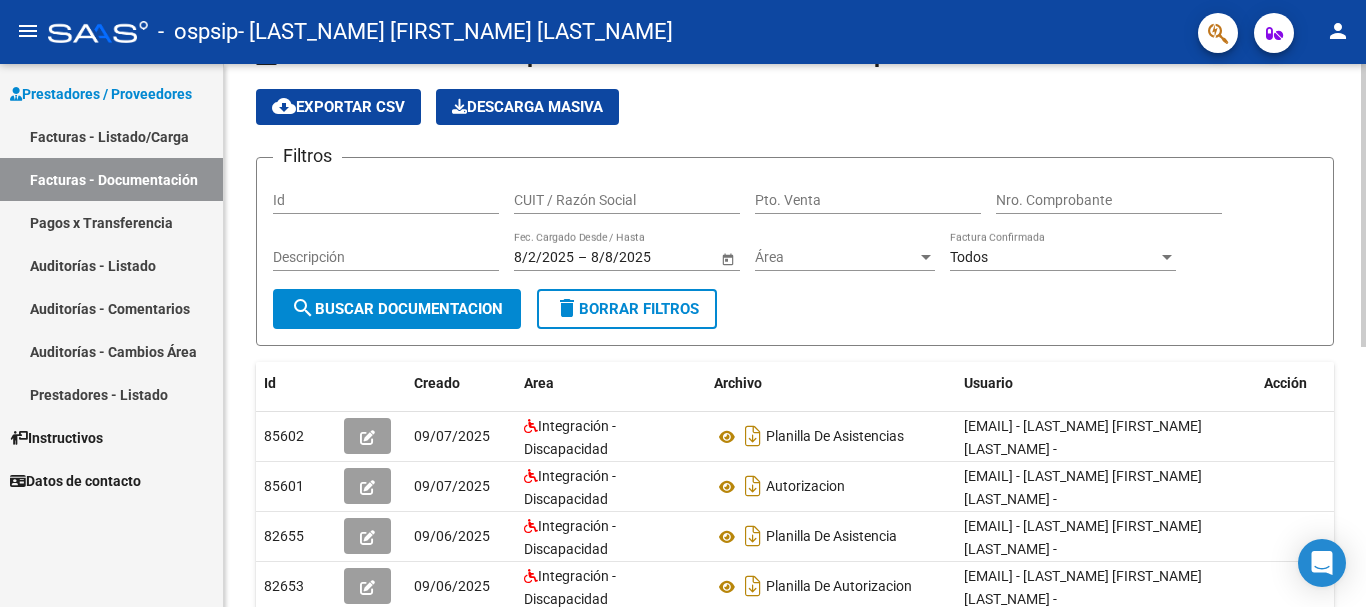 scroll, scrollTop: 56, scrollLeft: 0, axis: vertical 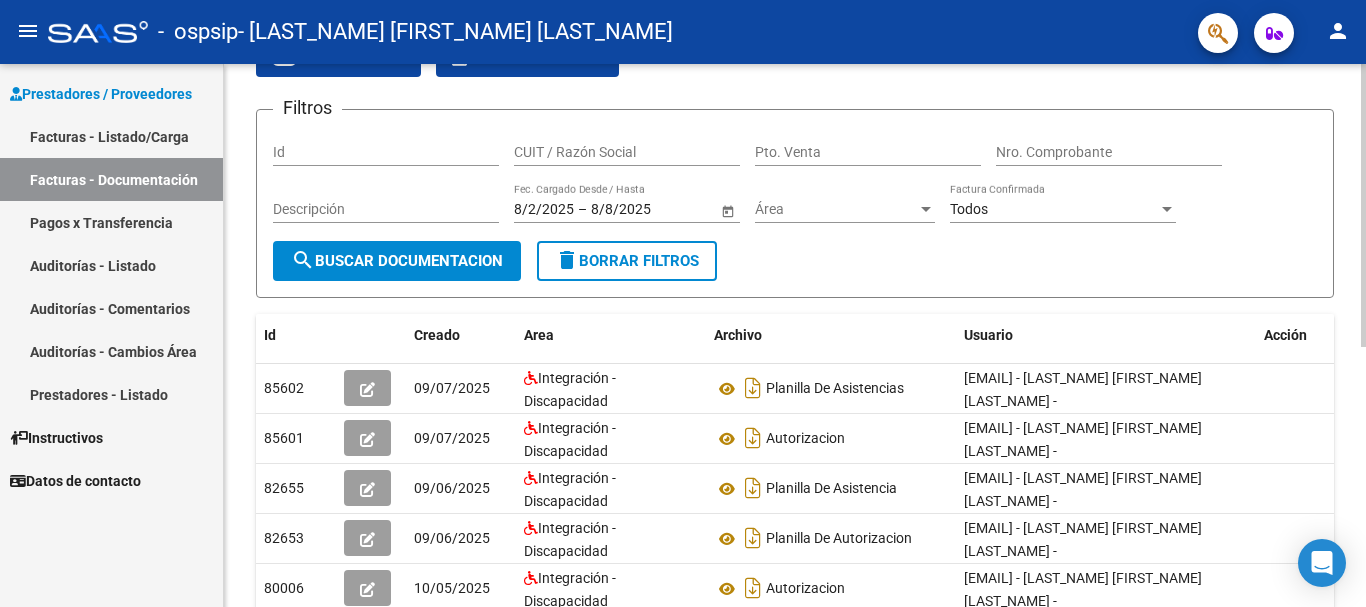 click on "Filtros Id CUIT / Razón Social Pto. Venta Nro. Comprobante Descripción 8/2/2025 8/2/2025 – 8/8/2025 8/8/2025 Fec. Cargado Desde / Hasta Área Área Todos Factura Confirmada search  Buscar Documentacion  delete  Borrar Filtros  Id Creado Area Archivo Usuario Acción 85602
09/07/2025 Integración - Discapacidad Planilla De Asistencias  [EMAIL] - [LAST_NAME] [FIRST_NAME] [LAST_NAME] -  85601
09/07/2025 Integración - Discapacidad Autorizacion  [EMAIL] - [LAST_NAME] [FIRST_NAME] [LAST_NAME] -  82655
09/06/2025 Integración - Discapacidad Planilla De Asistencia  [EMAIL] - [LAST_NAME] [FIRST_NAME] [LAST_NAME] -  82653
09/06/2025 Integración - Discapacidad Planilla De Autorizacion  [EMAIL] - [LAST_NAME] [FIRST_NAME] [LAST_NAME] -  80006
10/05/2025 Integración - Discapacidad Autorizacion 80005
10/05/2025 Integración - Discapacidad" 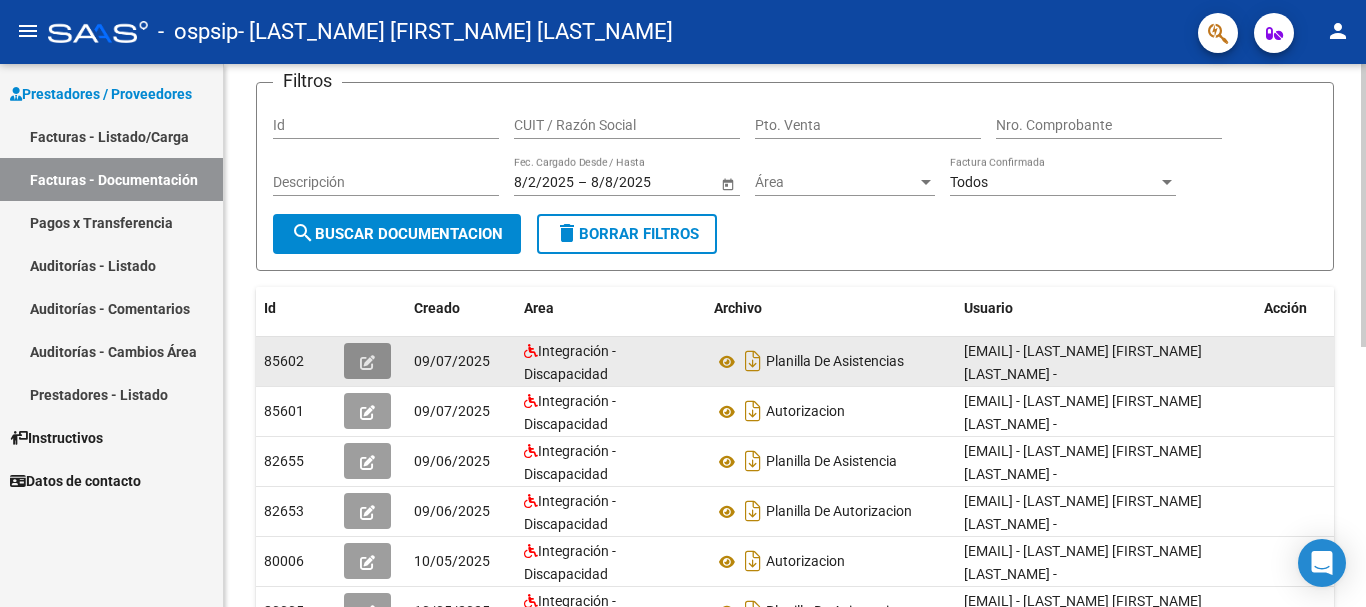 click 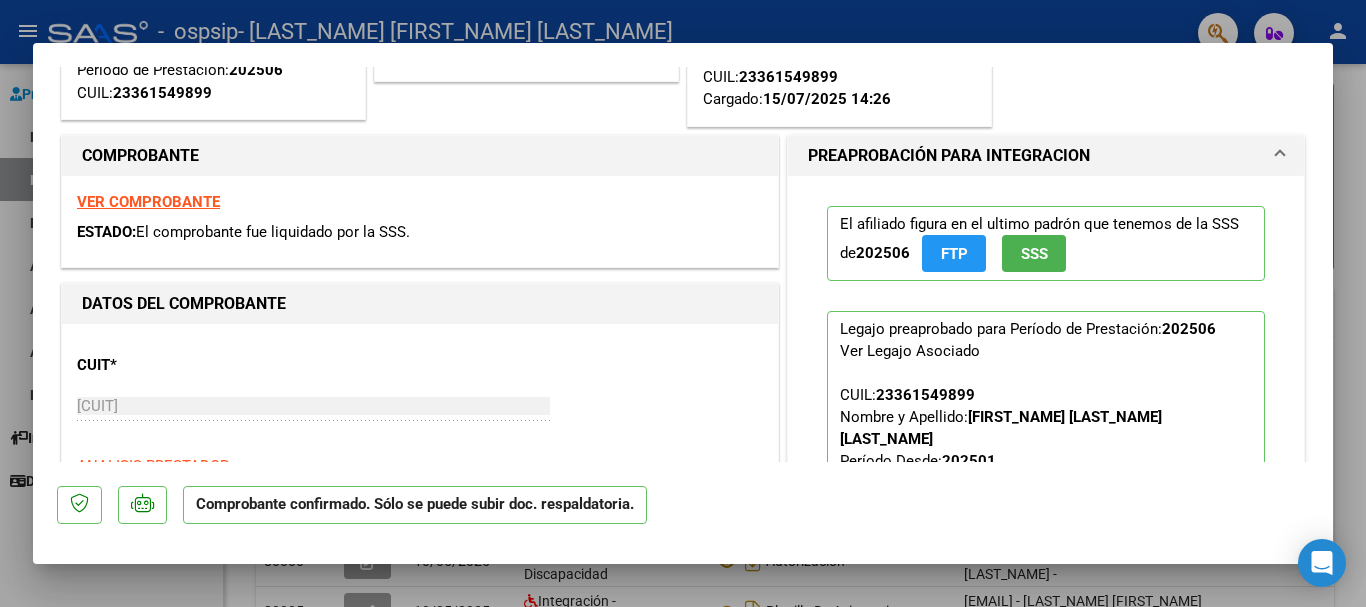 scroll, scrollTop: 309, scrollLeft: 0, axis: vertical 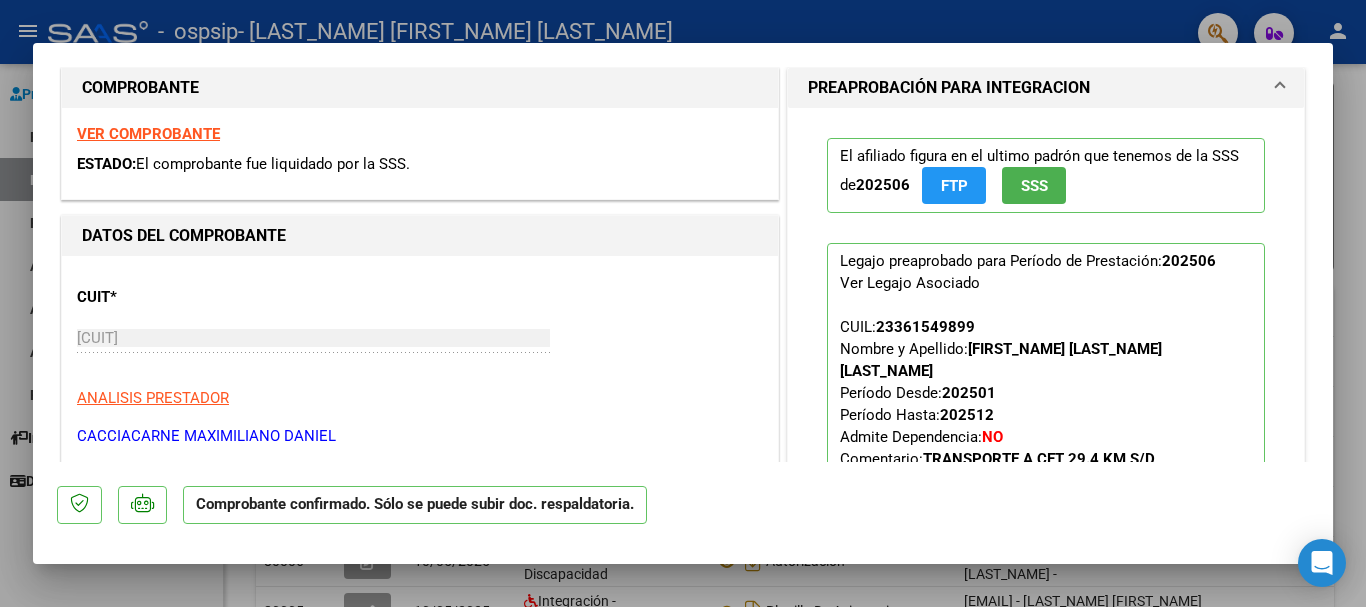 click at bounding box center [683, 303] 